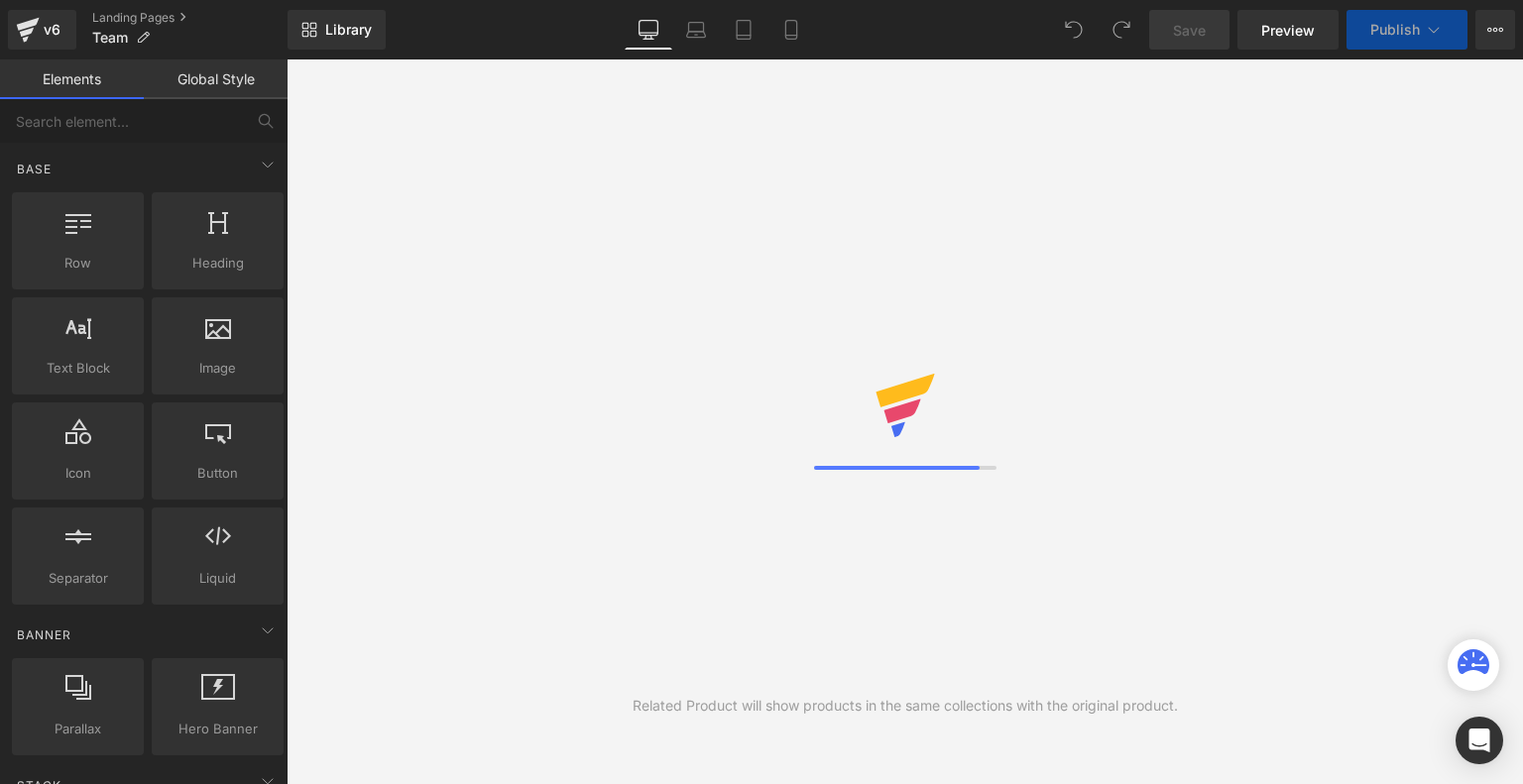 scroll, scrollTop: 0, scrollLeft: 0, axis: both 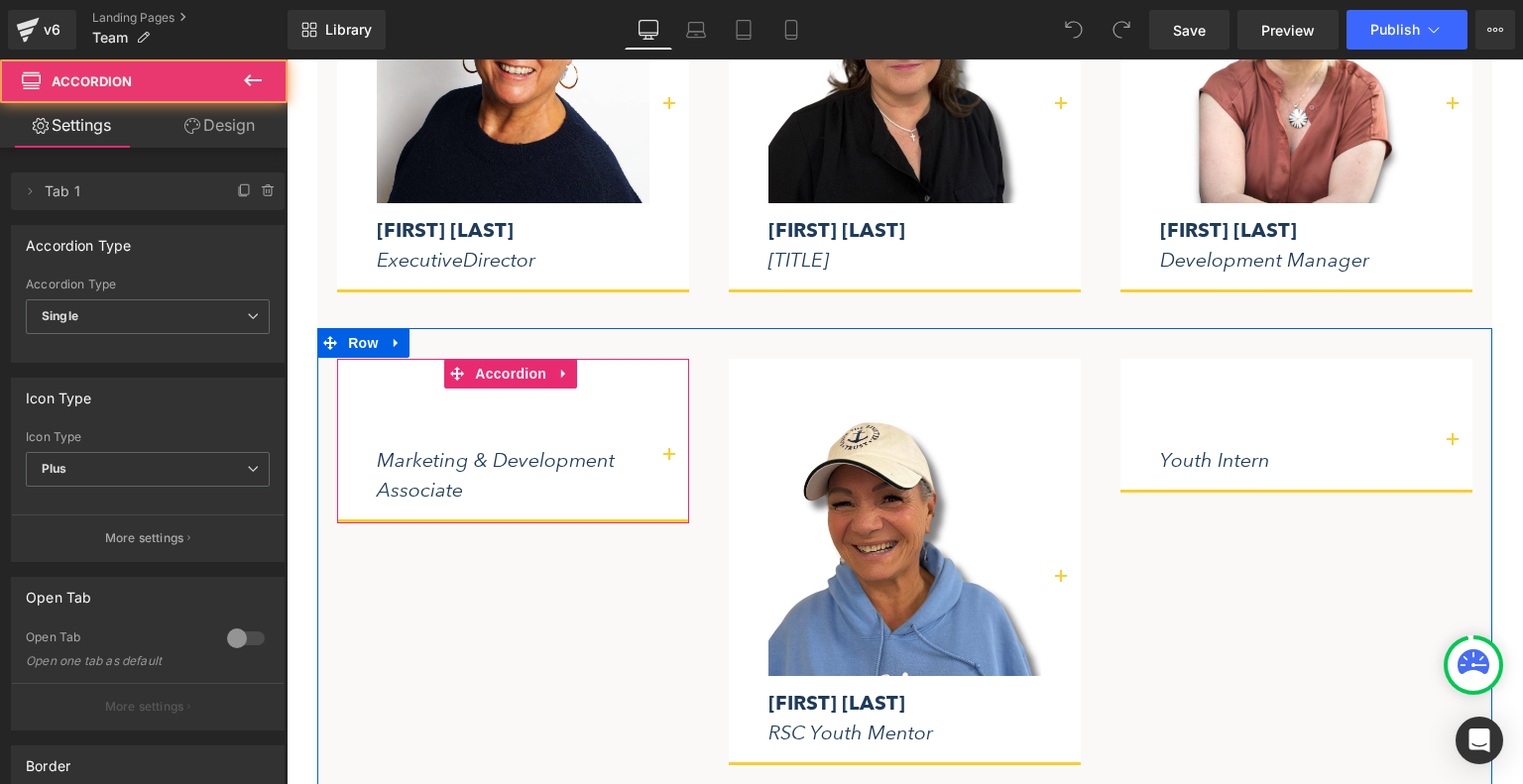 click at bounding box center [669, 454] 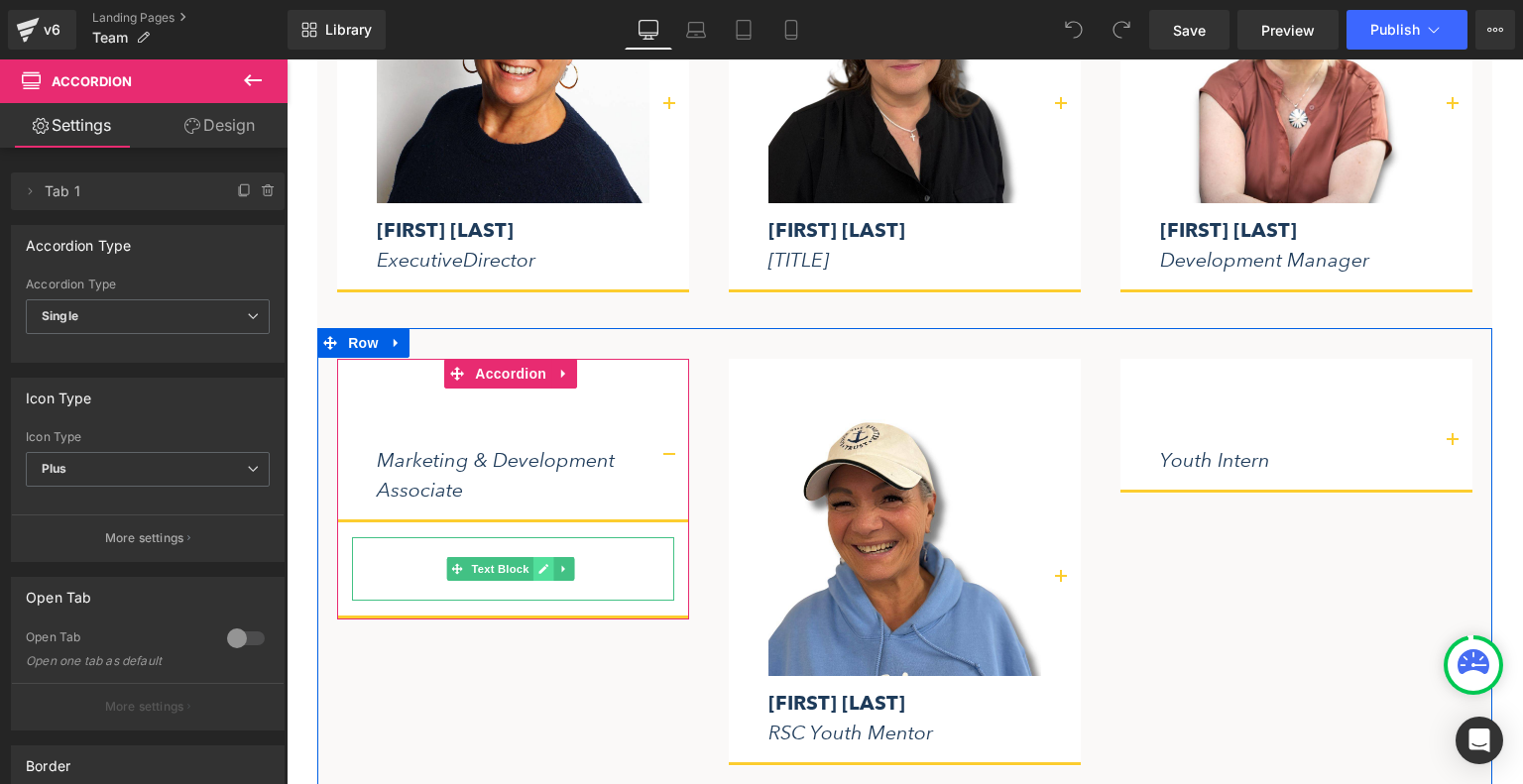 click 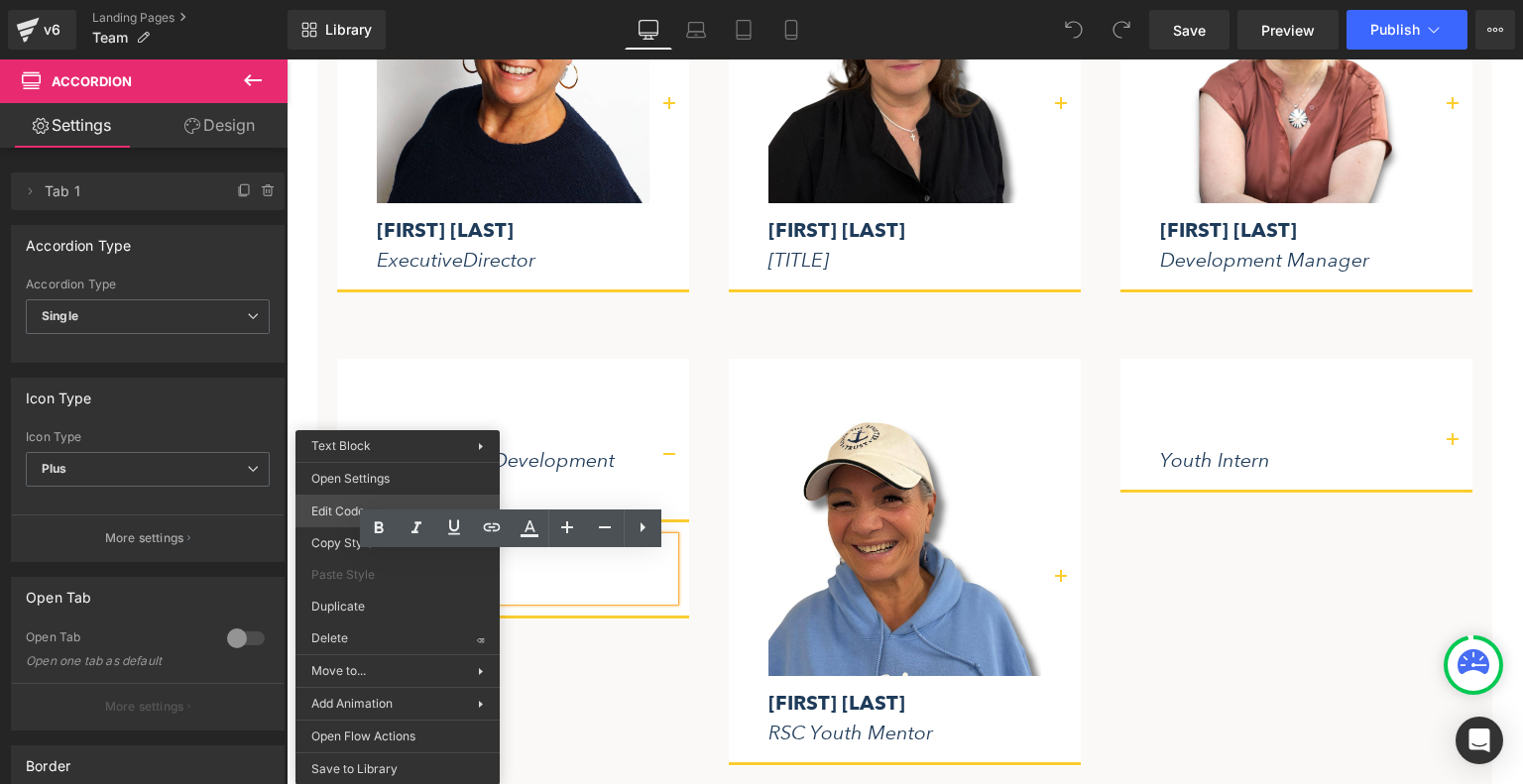 click on "You are previewing how the   will restyle your page. You can not edit Elements in Preset Preview Mode.  v6 Landing Pages Team Library Desktop Desktop Laptop Tablet Mobile Save Preview Publish Scheduled View Live Page View with current Template Save Template to Library Schedule Publish  Optimize  Publish Settings Shortcuts  Your page can’t be published   You've reached the maximum number of published pages on your plan  (0/0).  You need to upgrade your plan or unpublish all your pages to get 1 publish slot.   Unpublish pages   Upgrade plan  Elements Global Style Base Row  rows, columns, layouts, div Heading  headings, titles, h1,h2,h3,h4,h5,h6 Text Block  texts, paragraphs, contents, blocks Image  images, photos, alts, uploads Icon  icons, symbols Button  button, call to action, cta Separator  separators, dividers, horizontal lines Liquid  liquid, custom code, html, javascript, css, reviews, apps, applications, embeded, iframe Banner Parallax  banner, slideshow, hero, image, cover, parallax, effect Stack" at bounding box center [762, 0] 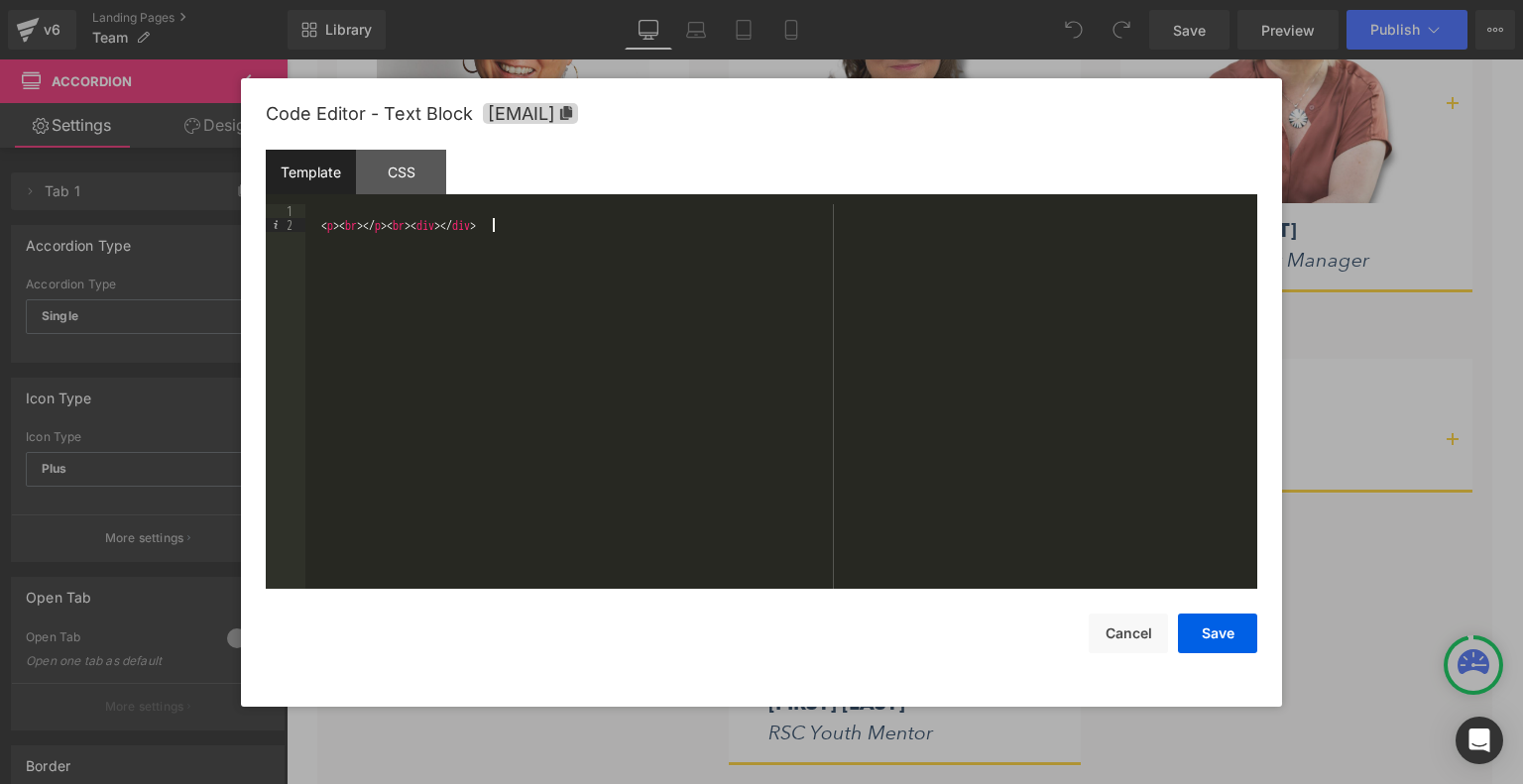 click on "< p > < br > </ p > < br > < div > </ div >" at bounding box center (781, 411) 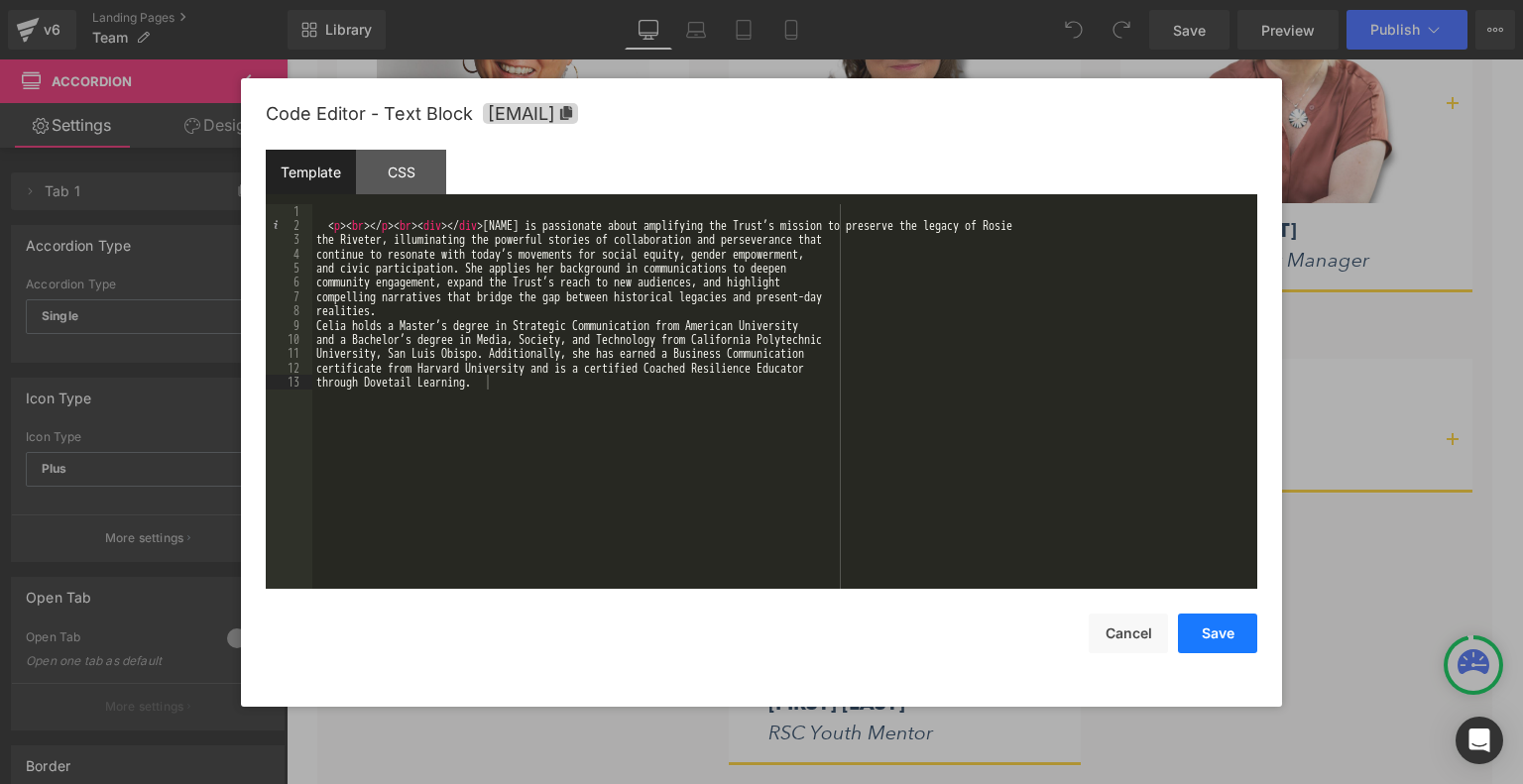 click on "Save" at bounding box center (1218, 633) 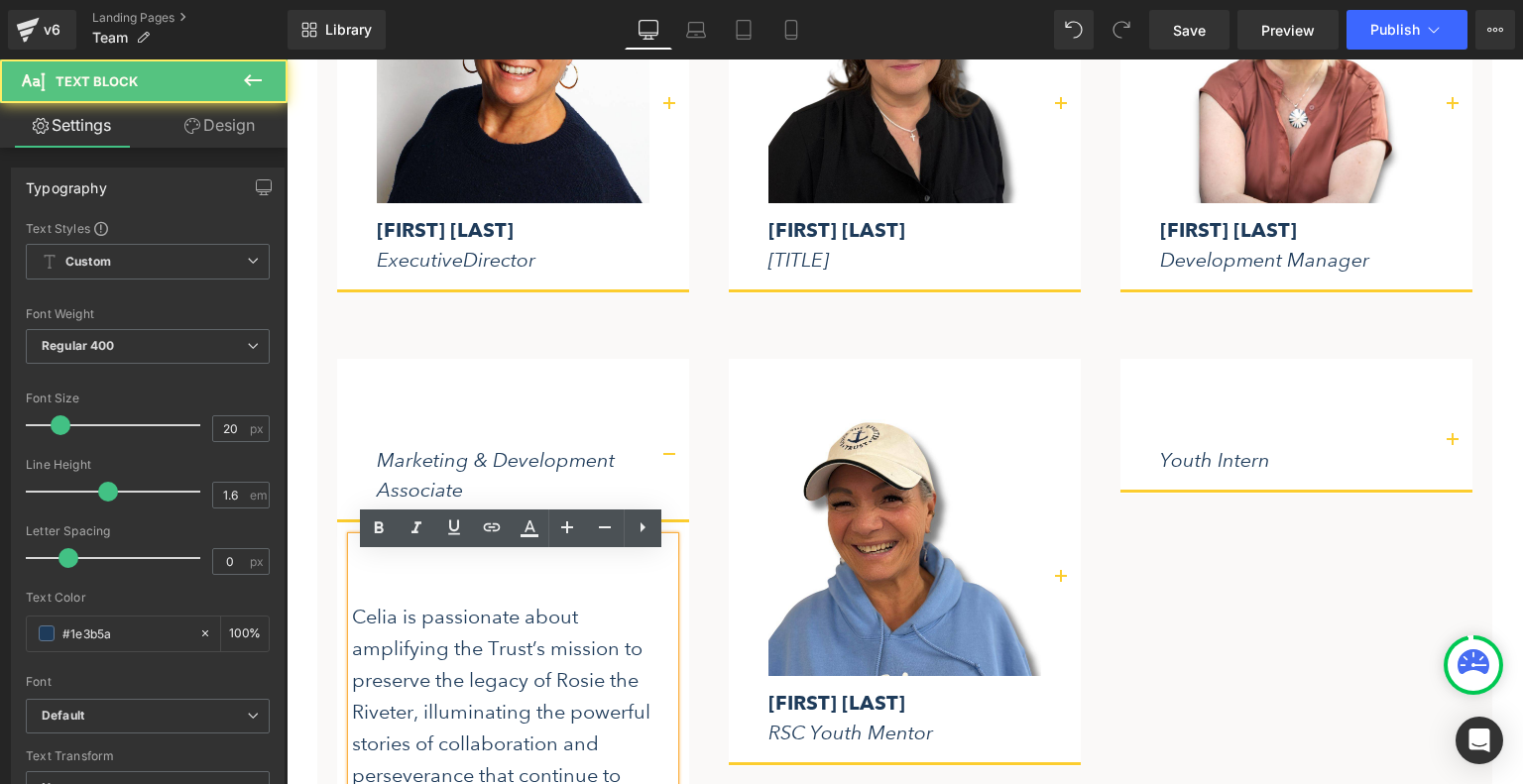 click on "Celia is passionate about amplifying the Trust’s mission to preserve the legacy of Rosie
the Riveter, illuminating the powerful stories of collaboration and perseverance that
continue to resonate with today’s movements for social equity, gender empowerment,
and civic participation. She applies her background in communications to deepen
community engagement, expand the Trust’s reach to new audiences, and highlight
compelling narratives that bridge the gap between historical legacies and present-day
realities.
Celia holds a Master’s degree in Strategic Communication from American University
and a Bachelor’s degree in Media, Society, and Technology from California Polytechnic
University, San Luis Obispo. Additionally, she has earned a Business Communication
certificate from Harvard University and is a certified Coached Resilience Educator
through Dovetail Learning." at bounding box center (513, 1029) 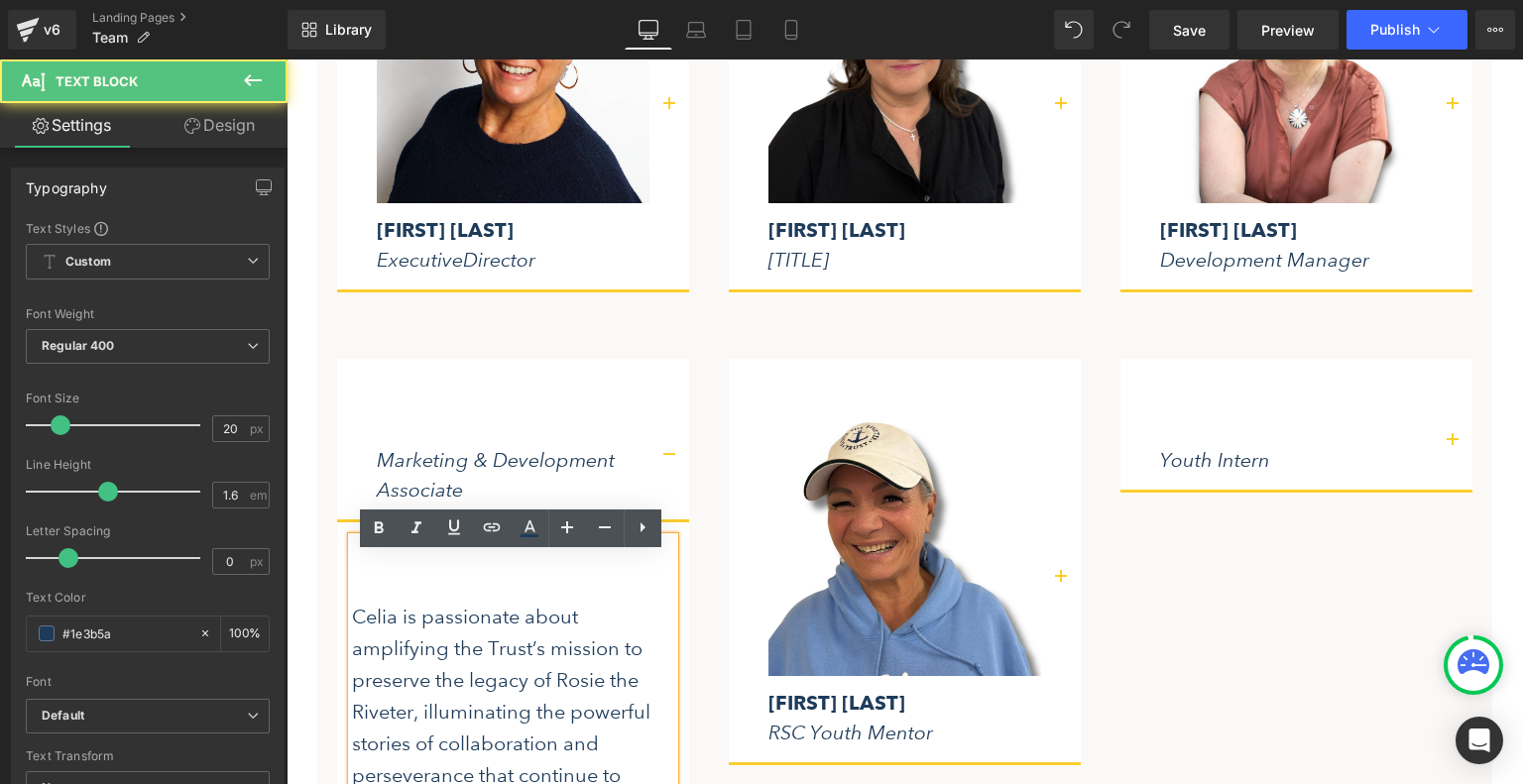 type 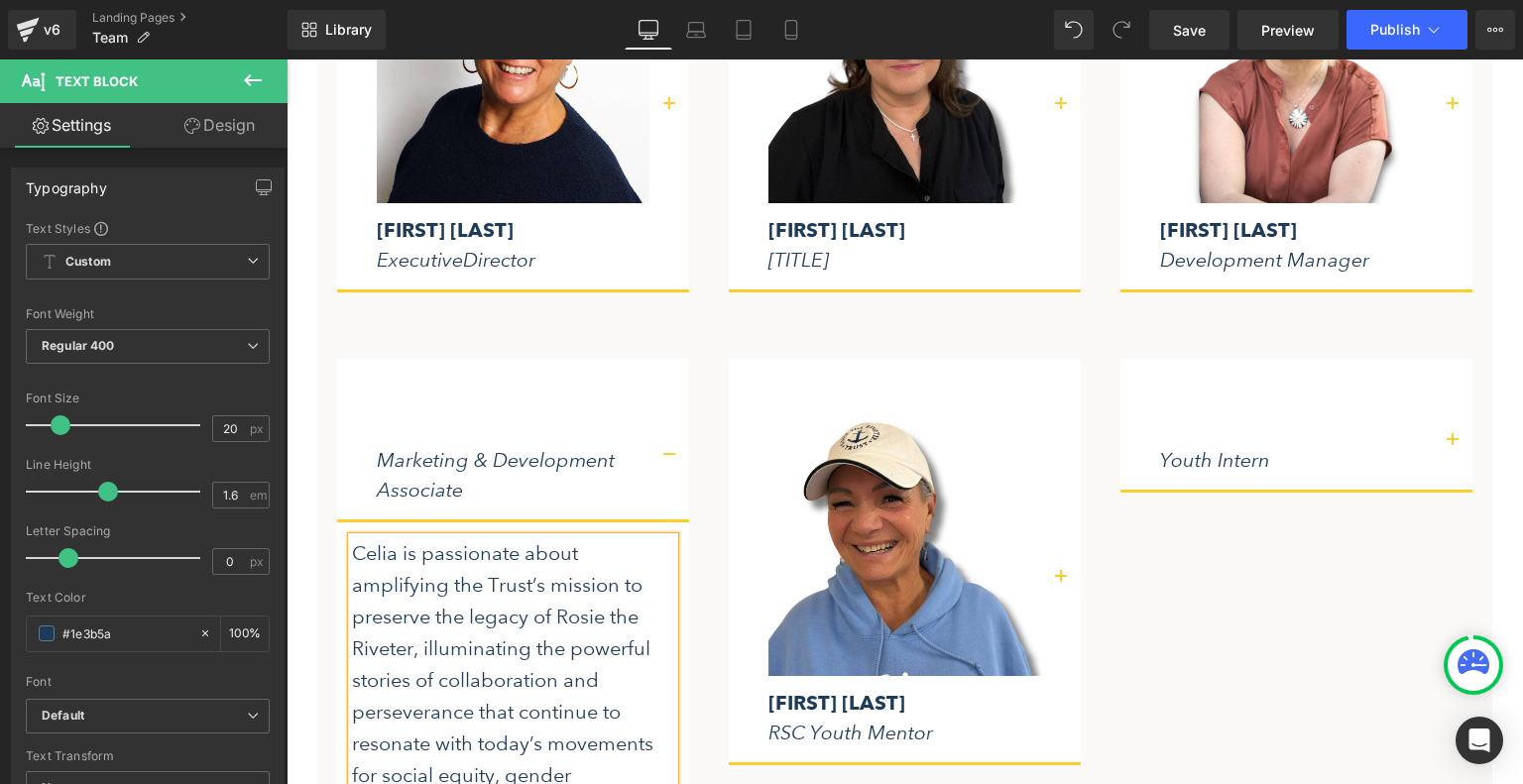 click on "Image
[FIRST] [LAST] RSC Youth Mentor
Text Block" at bounding box center [904, 562] 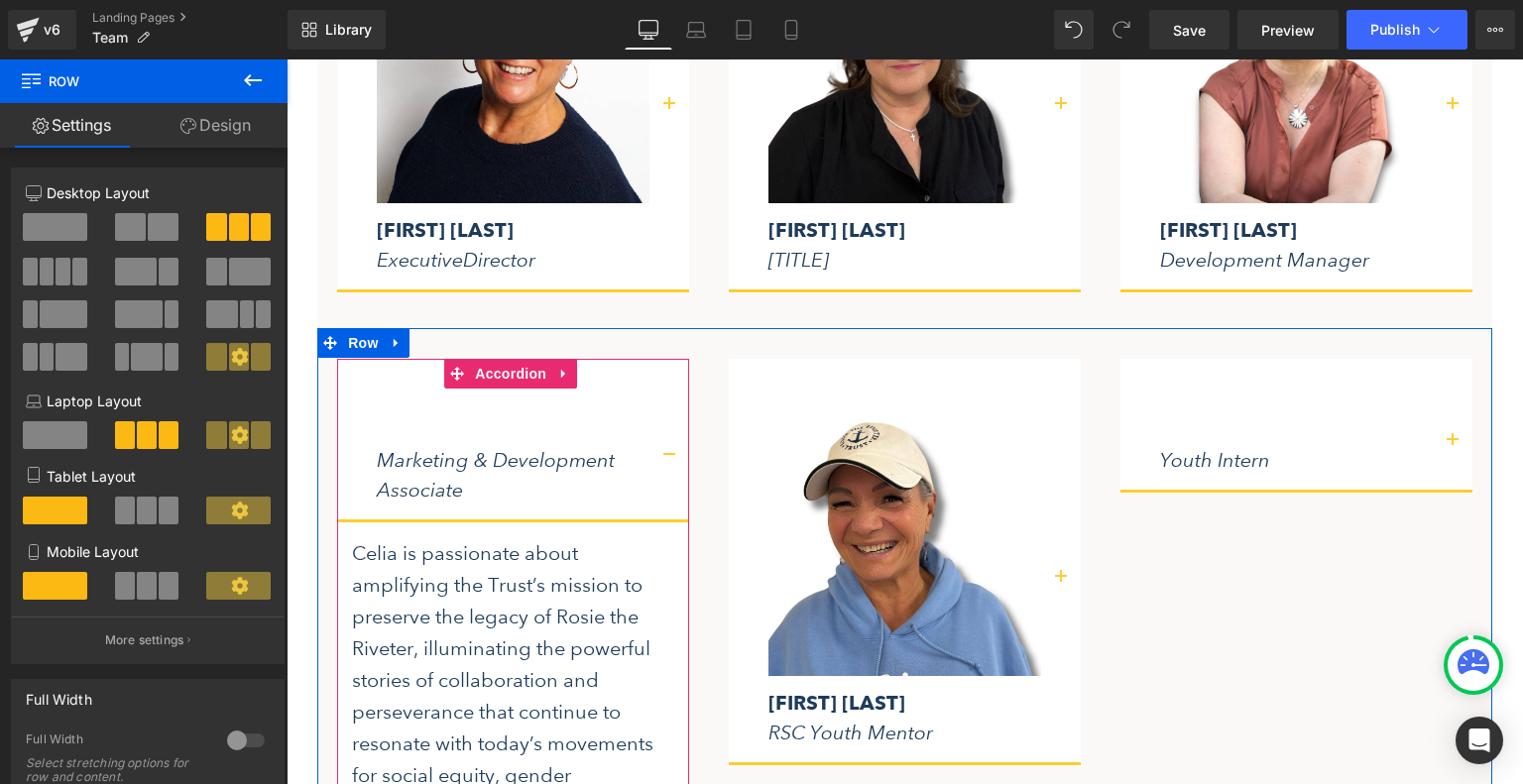 click at bounding box center (669, 454) 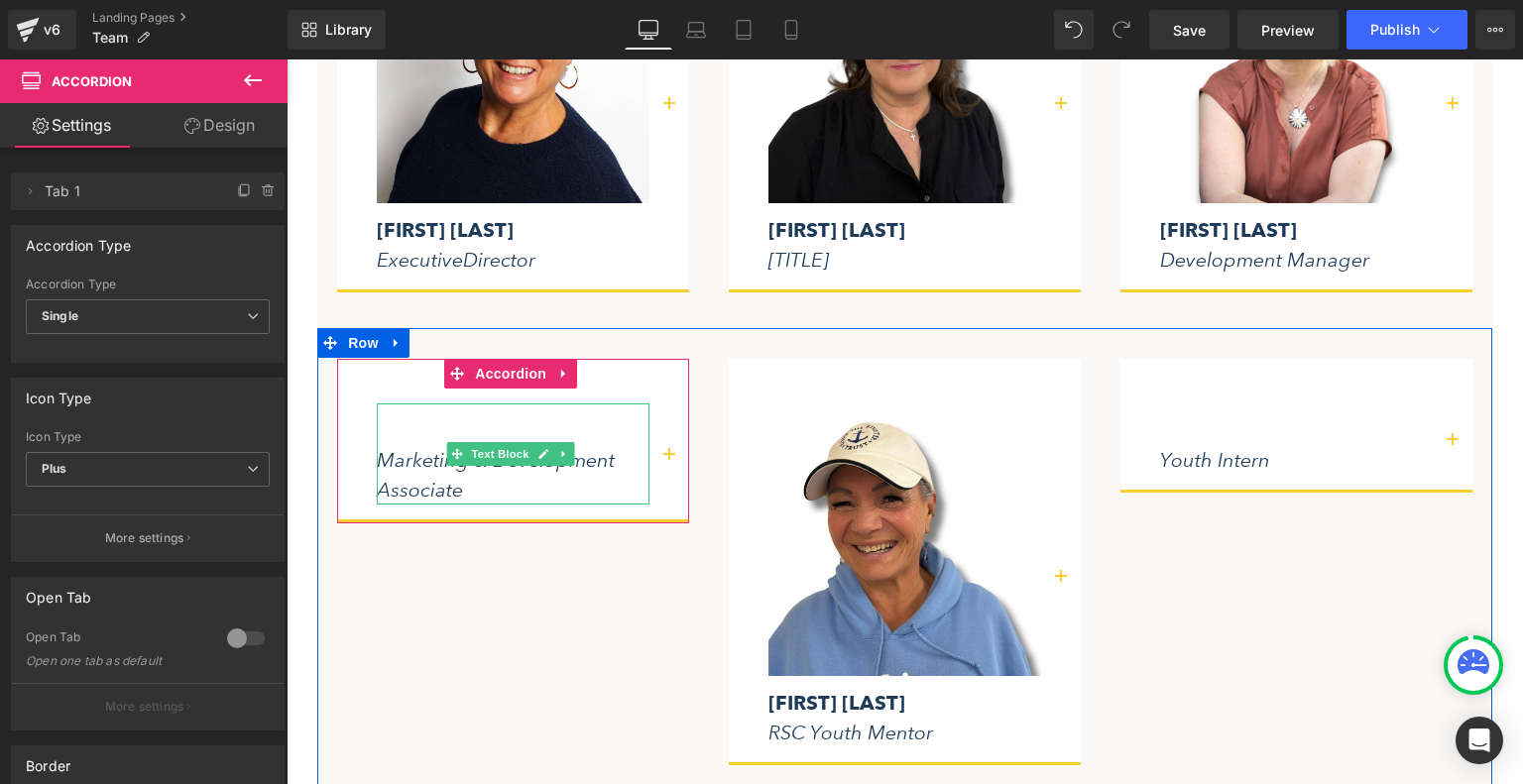 click at bounding box center [513, 430] 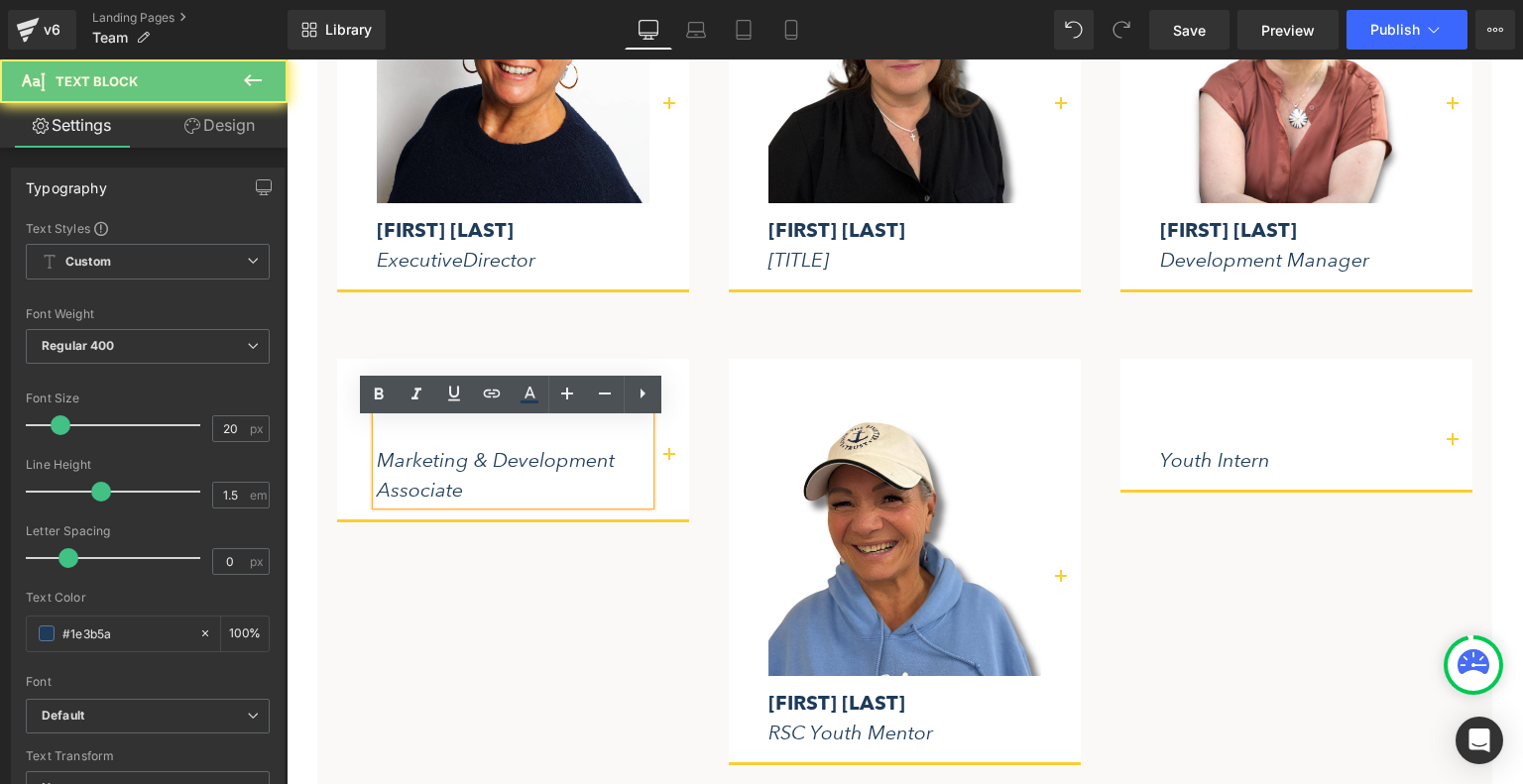 click at bounding box center [513, 430] 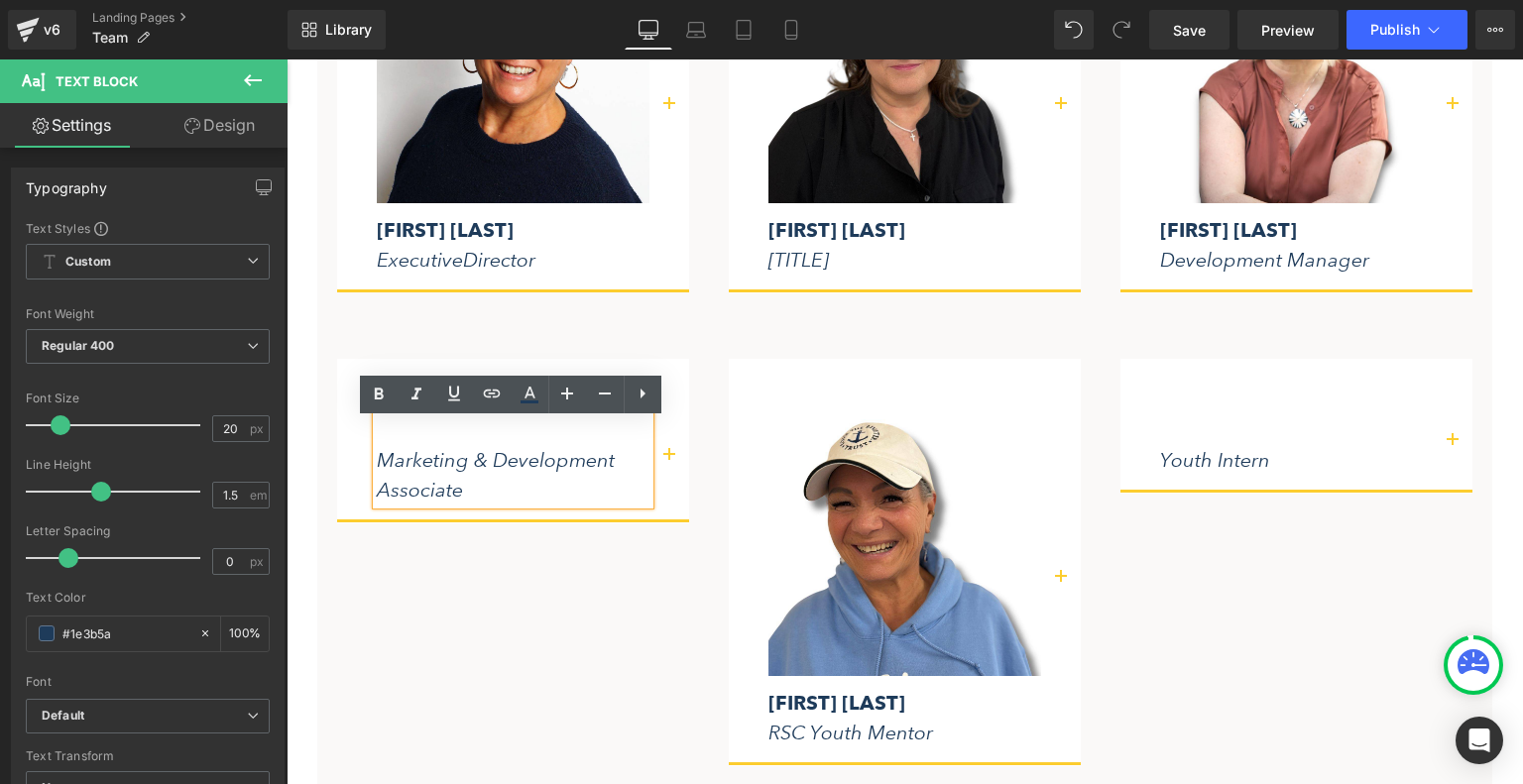 type 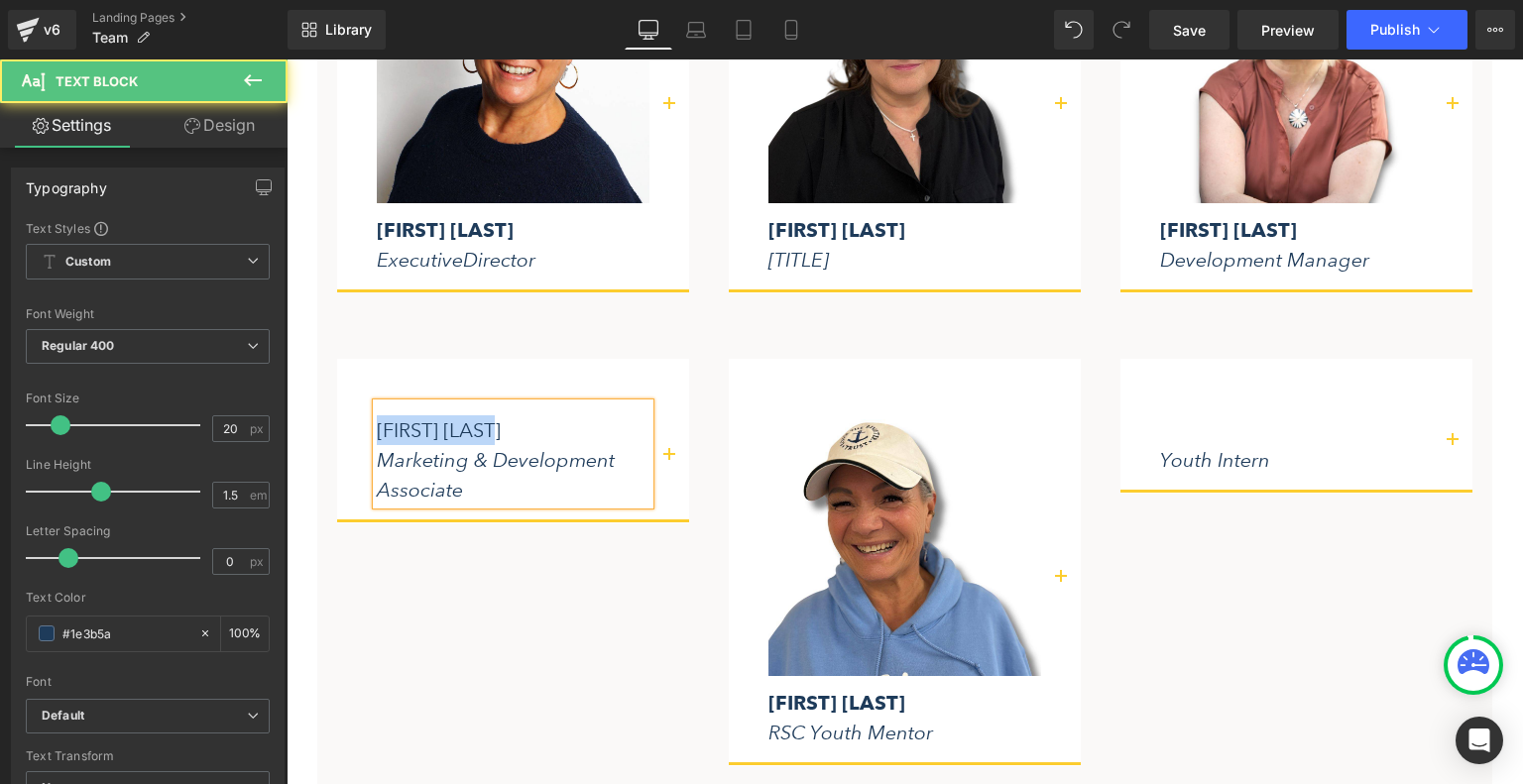 drag, startPoint x: 524, startPoint y: 450, endPoint x: 381, endPoint y: 425, distance: 145.16887 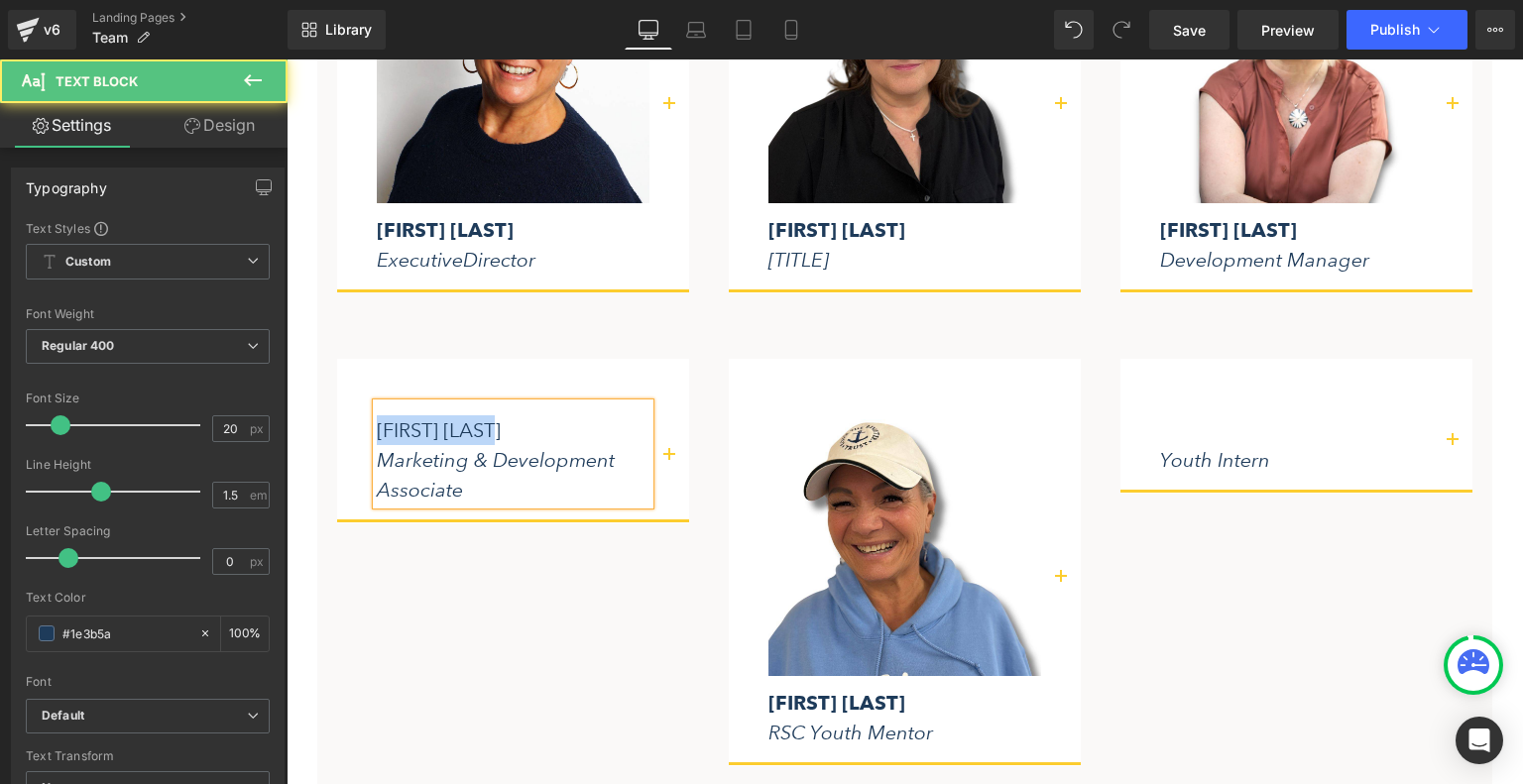 click on "[FIRST] [LAST] Marketing & Development Associate" at bounding box center (513, 454) 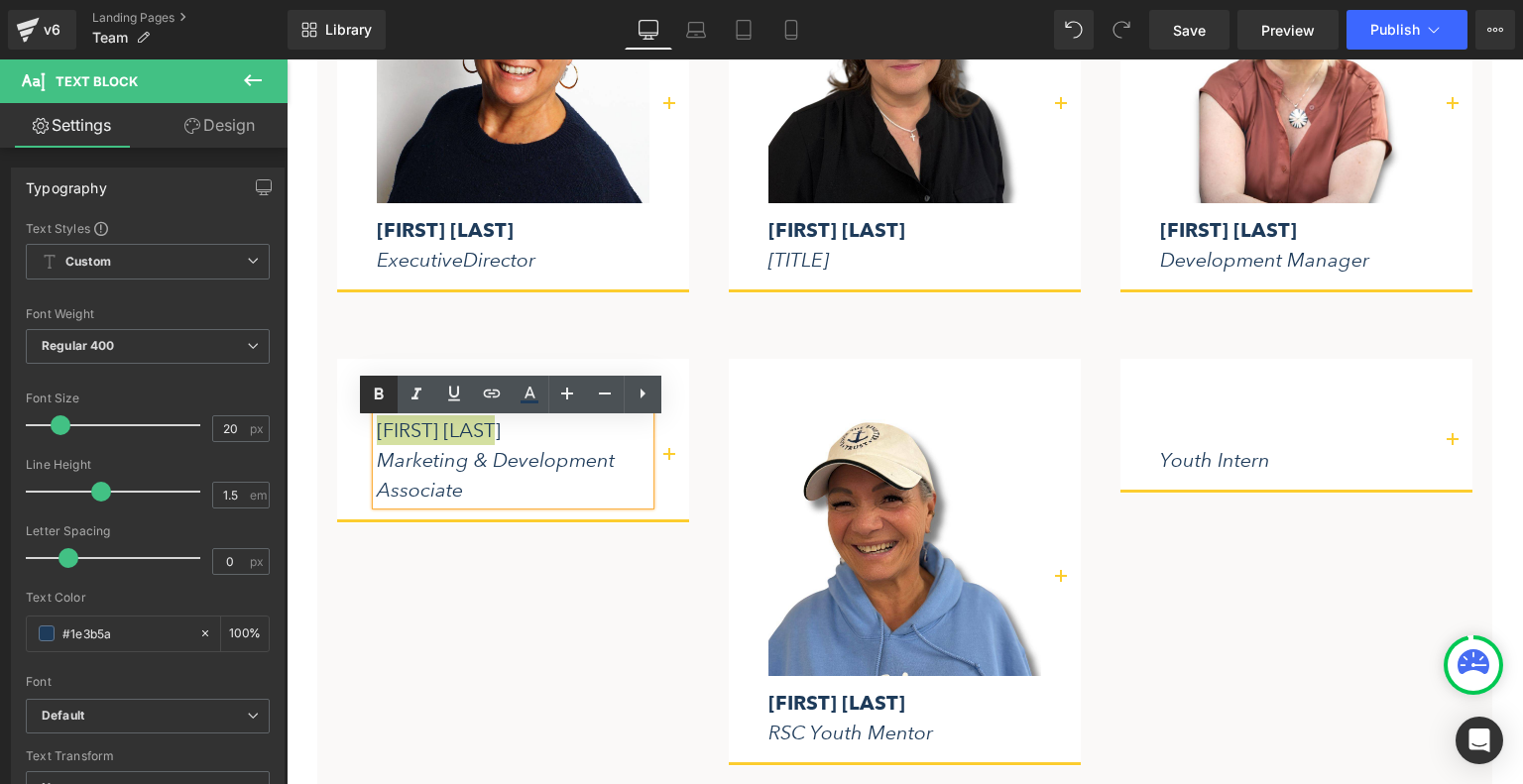 click 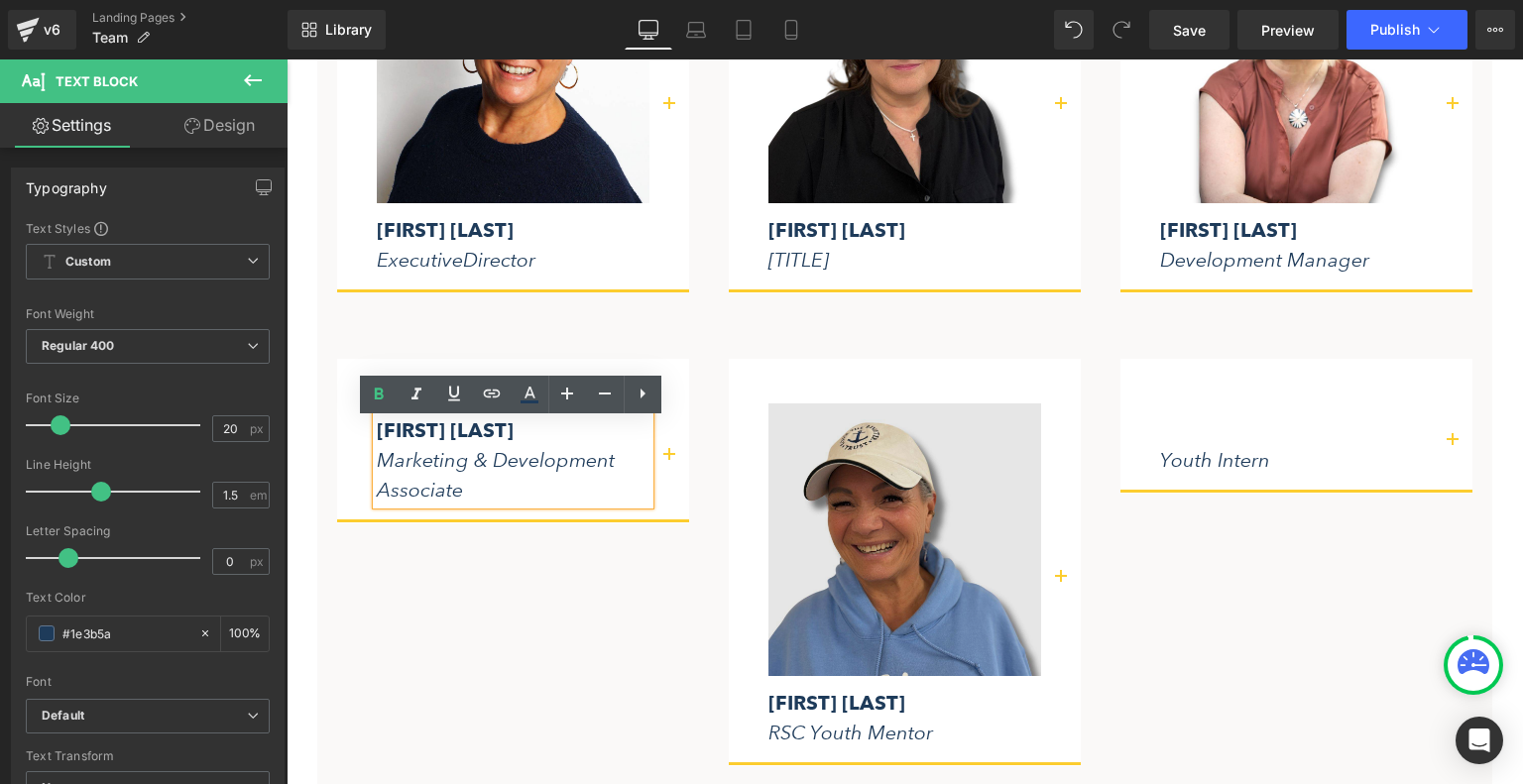 click at bounding box center [904, 539] 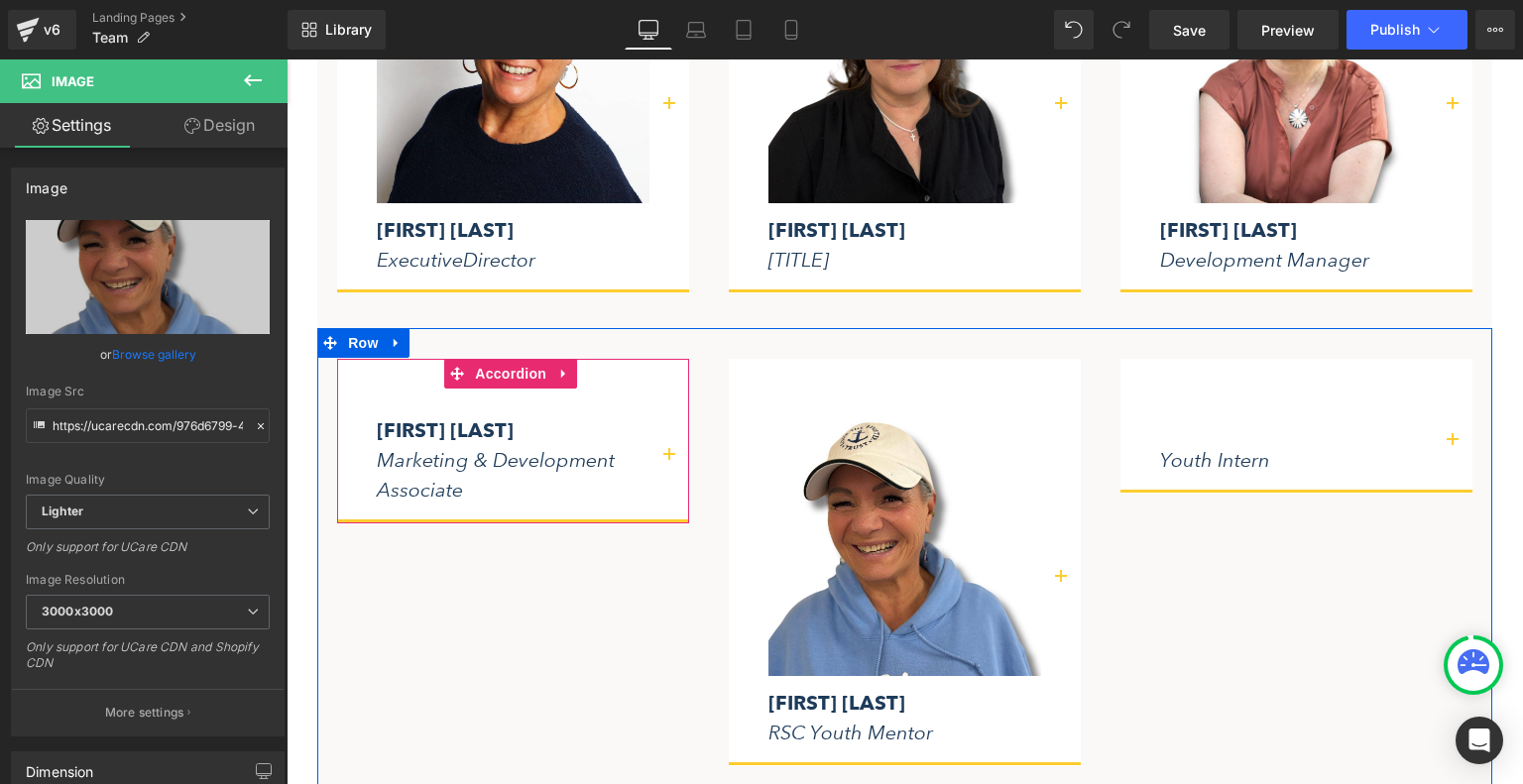 click at bounding box center (669, 461) 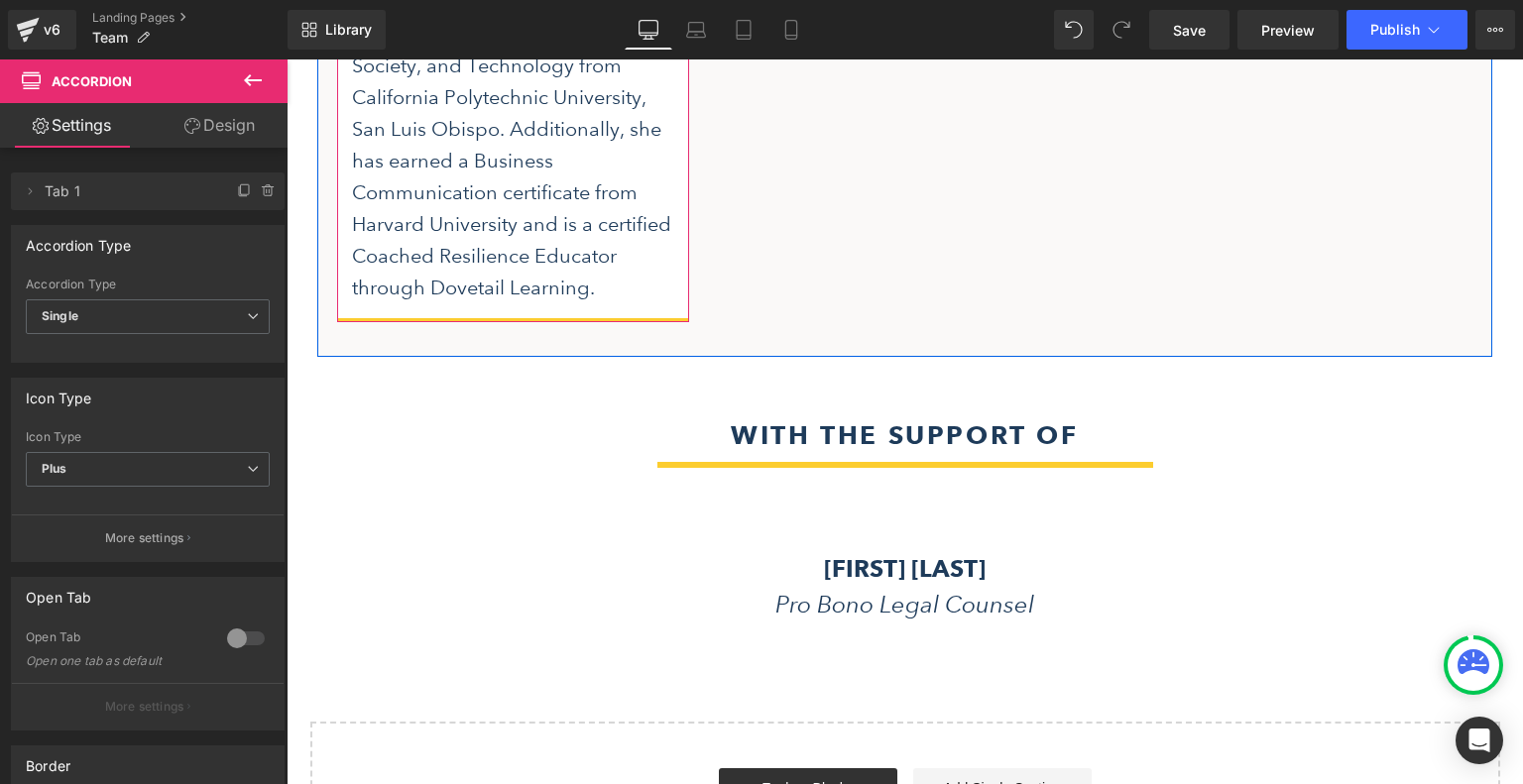 scroll, scrollTop: 4163, scrollLeft: 0, axis: vertical 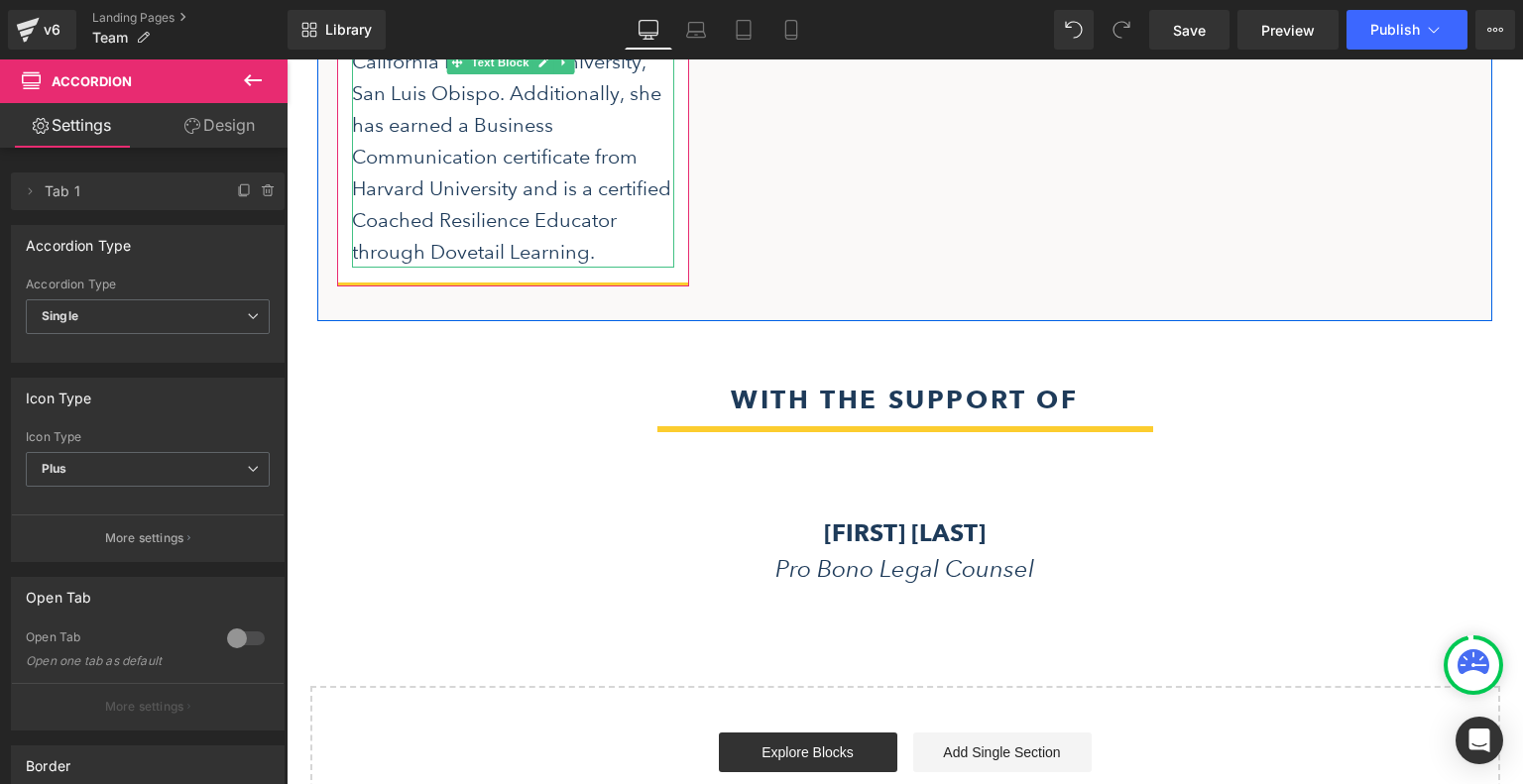 click on "Celia is passionate about amplifying the Trust’s mission to preserve the legacy of Rosie
the Riveter, illuminating the powerful stories of collaboration and perseverance that
continue to resonate with today’s movements for social equity, gender empowerment,
and civic participation. She applies her background in communications to deepen
community engagement, expand the Trust’s reach to new audiences, and highlight
compelling narratives that bridge the gap between historical legacies and present-day
realities.
Celia holds a Master’s degree in Strategic Communication from American University
and a Bachelor’s degree in Media, Society, and Technology from California Polytechnic
University, San Luis Obispo. Additionally, she has earned a Business Communication
certificate from Harvard University and is a certified Coached Resilience Educator
through Dovetail Learning." at bounding box center (513, -192) 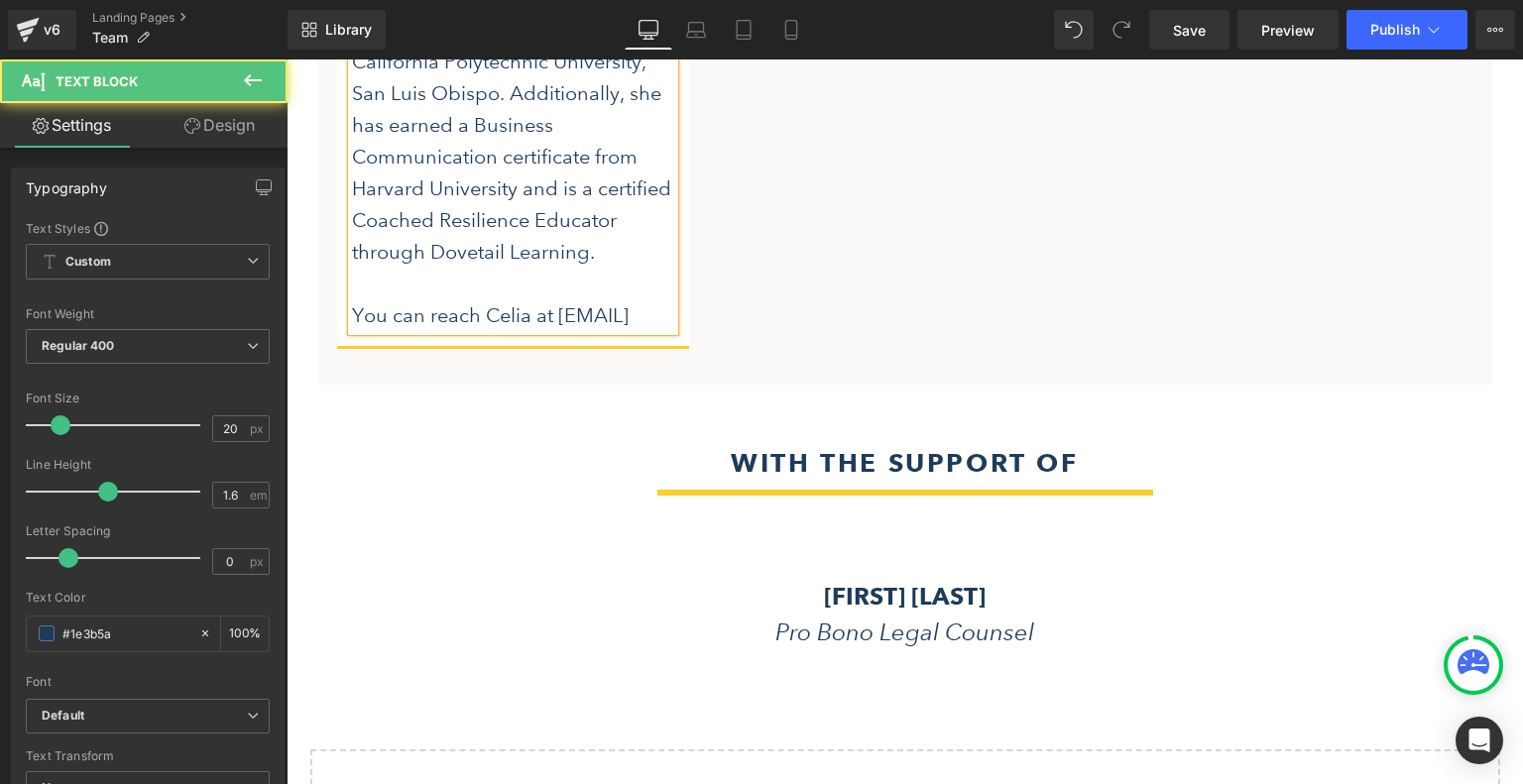 click at bounding box center [513, 283] 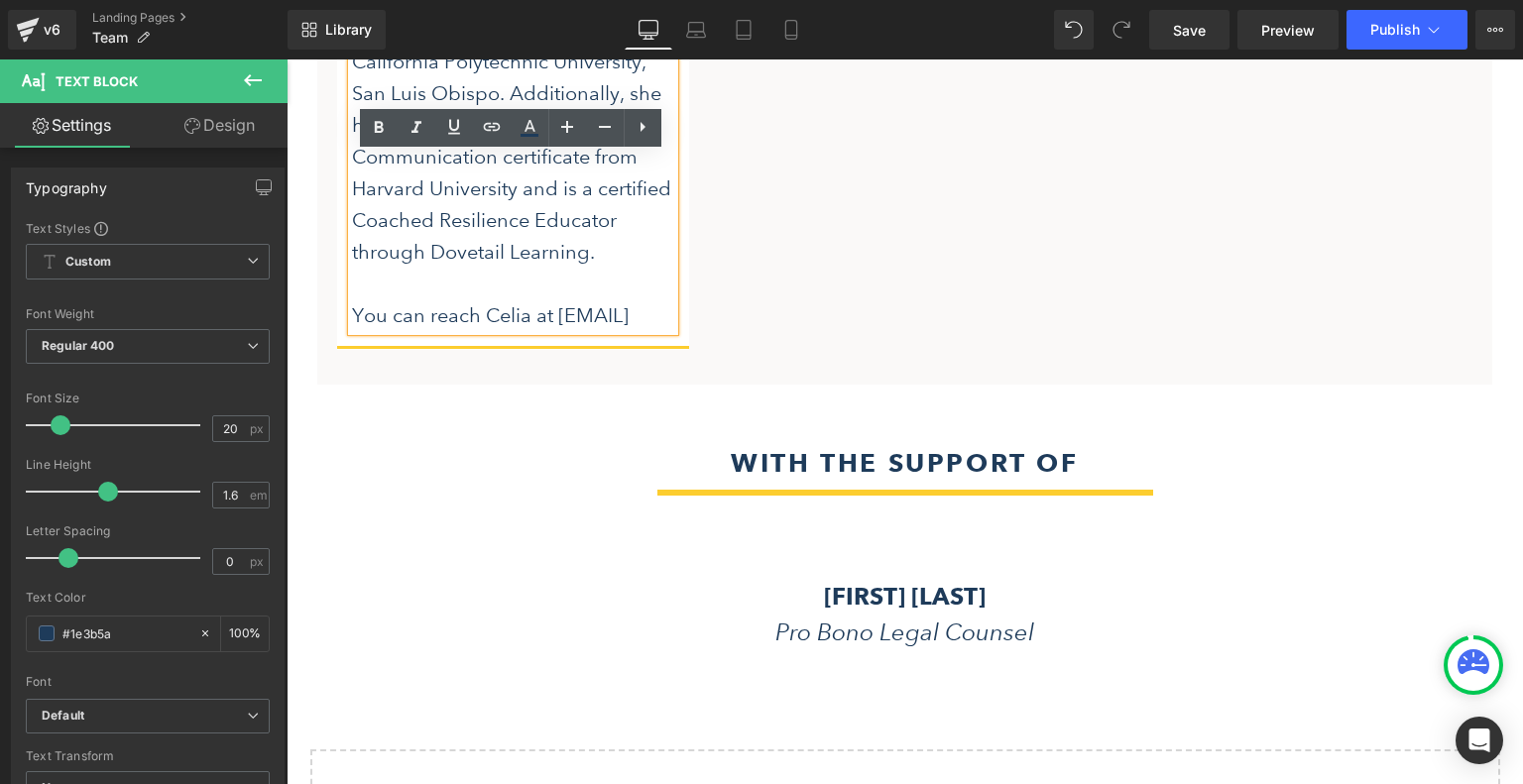 drag, startPoint x: 354, startPoint y: 397, endPoint x: 579, endPoint y: 395, distance: 225.0089 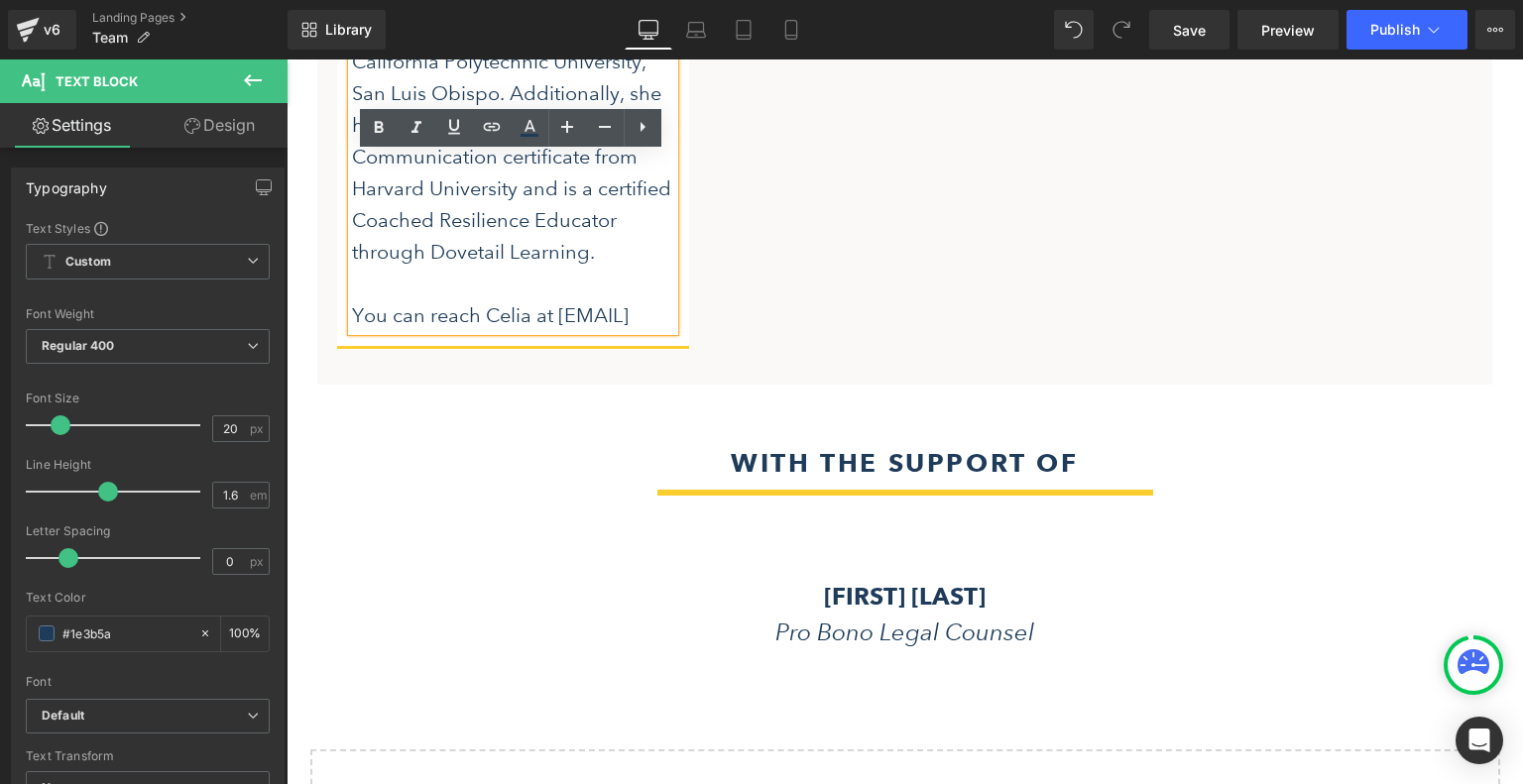 click on "You can reach Celia at [EMAIL]" at bounding box center (513, 315) 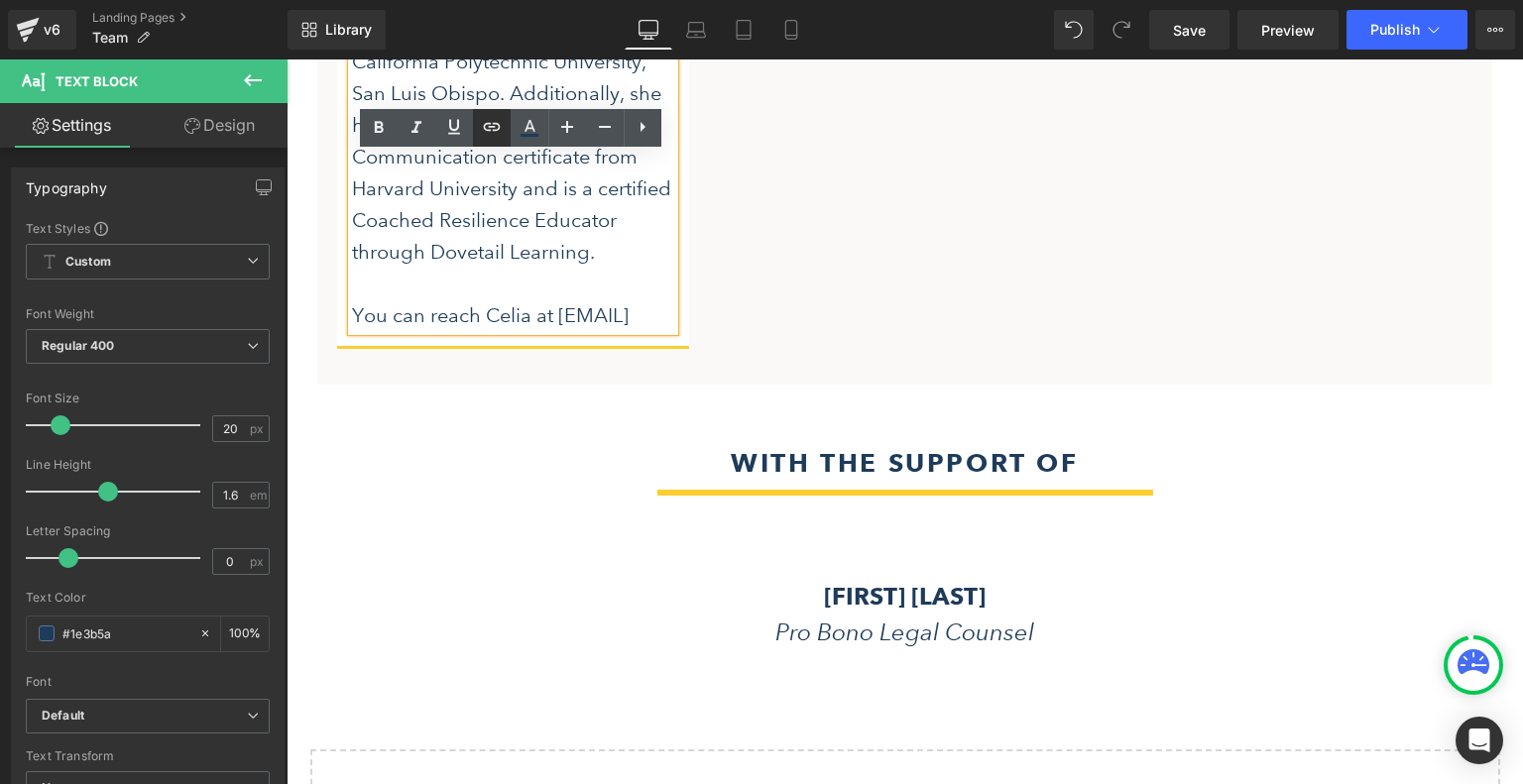 click 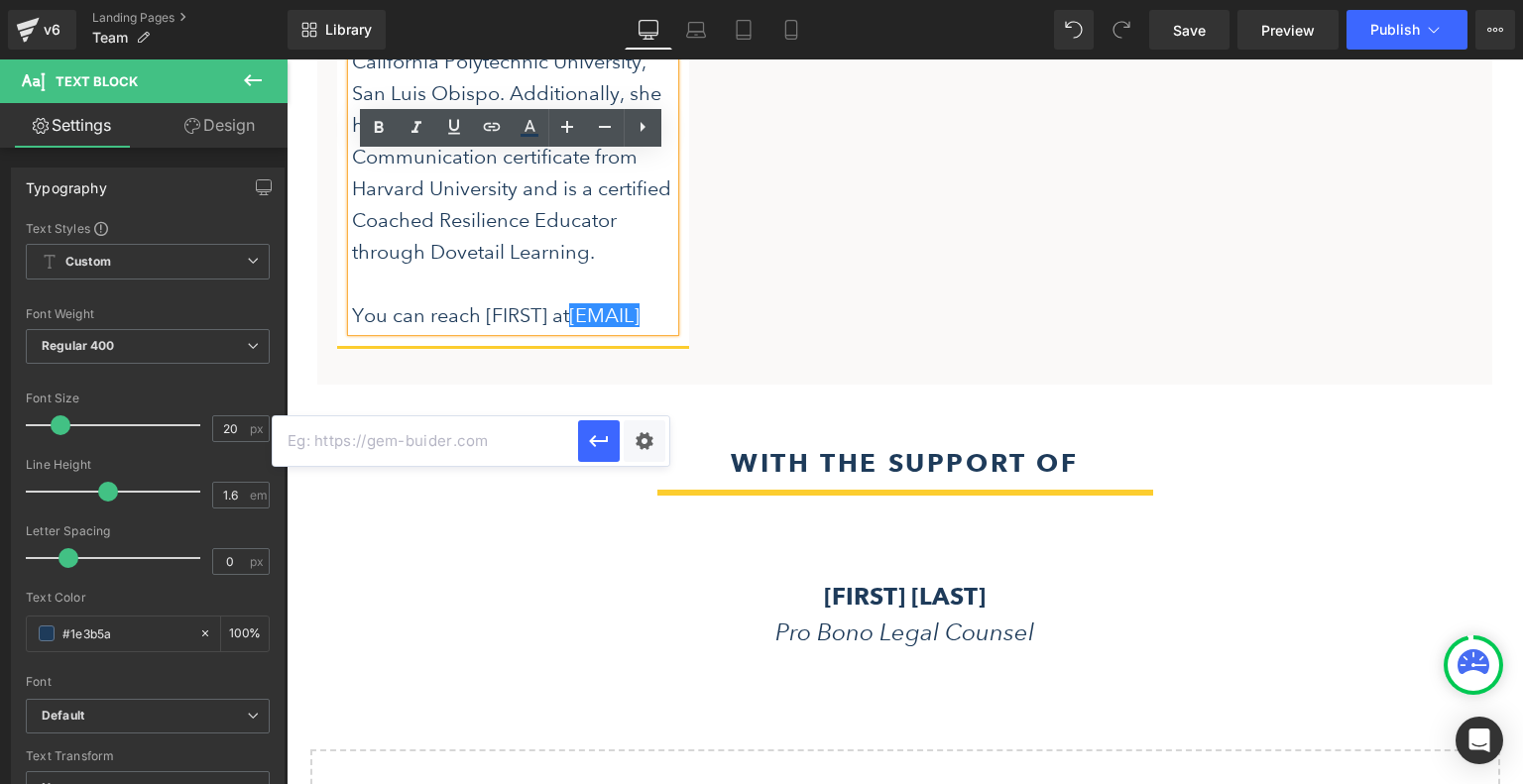 click at bounding box center (425, 441) 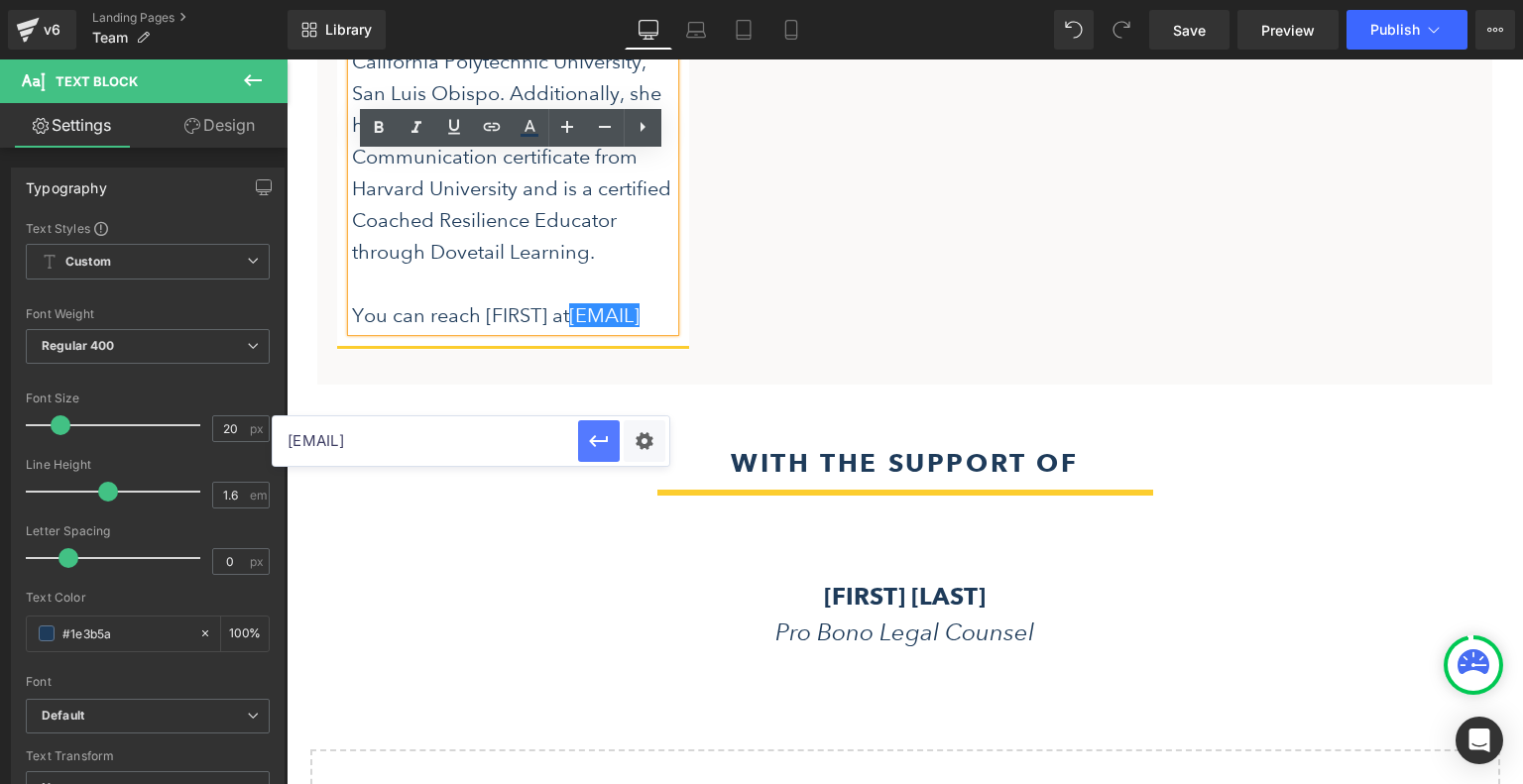 type on "[EMAIL]" 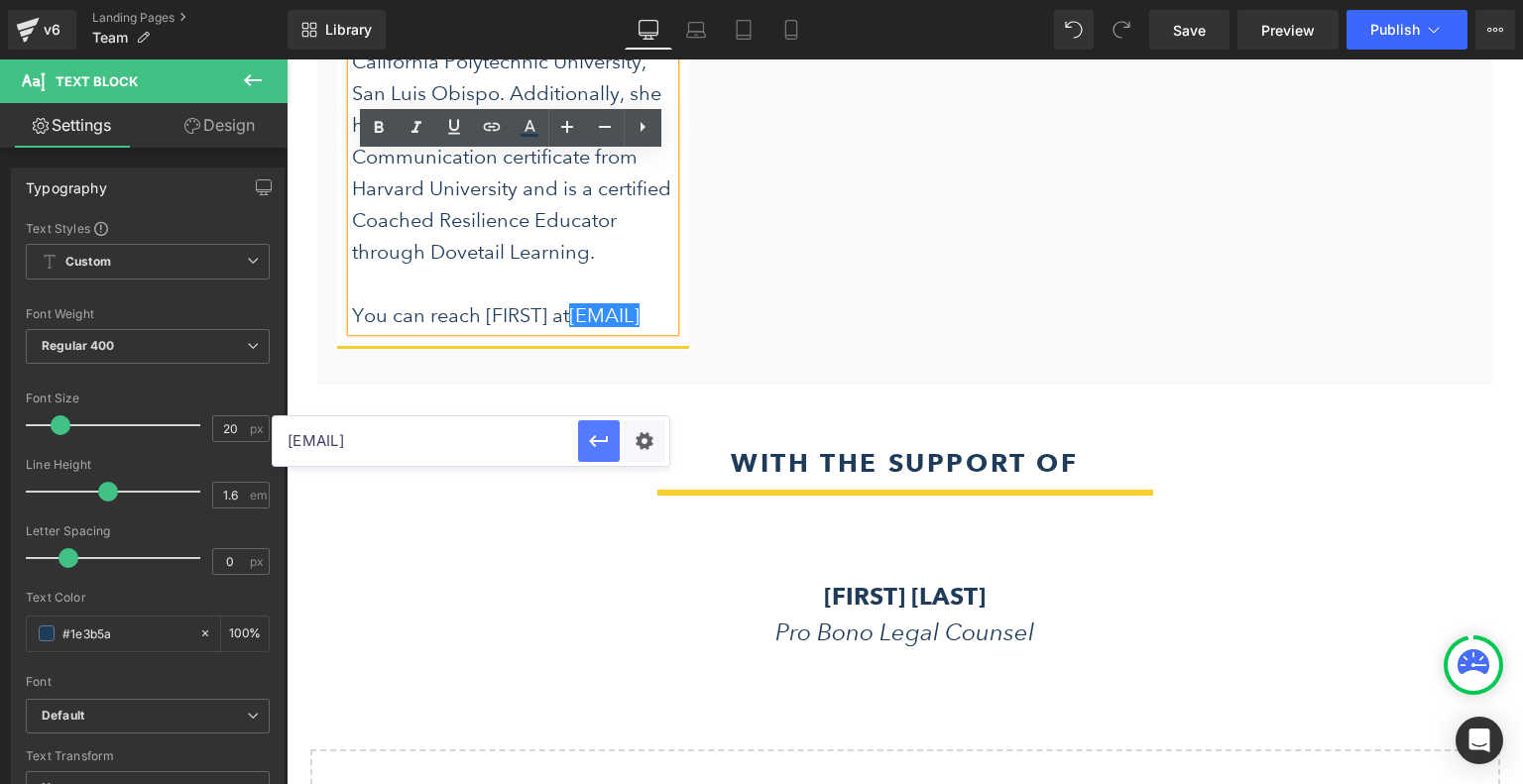 click 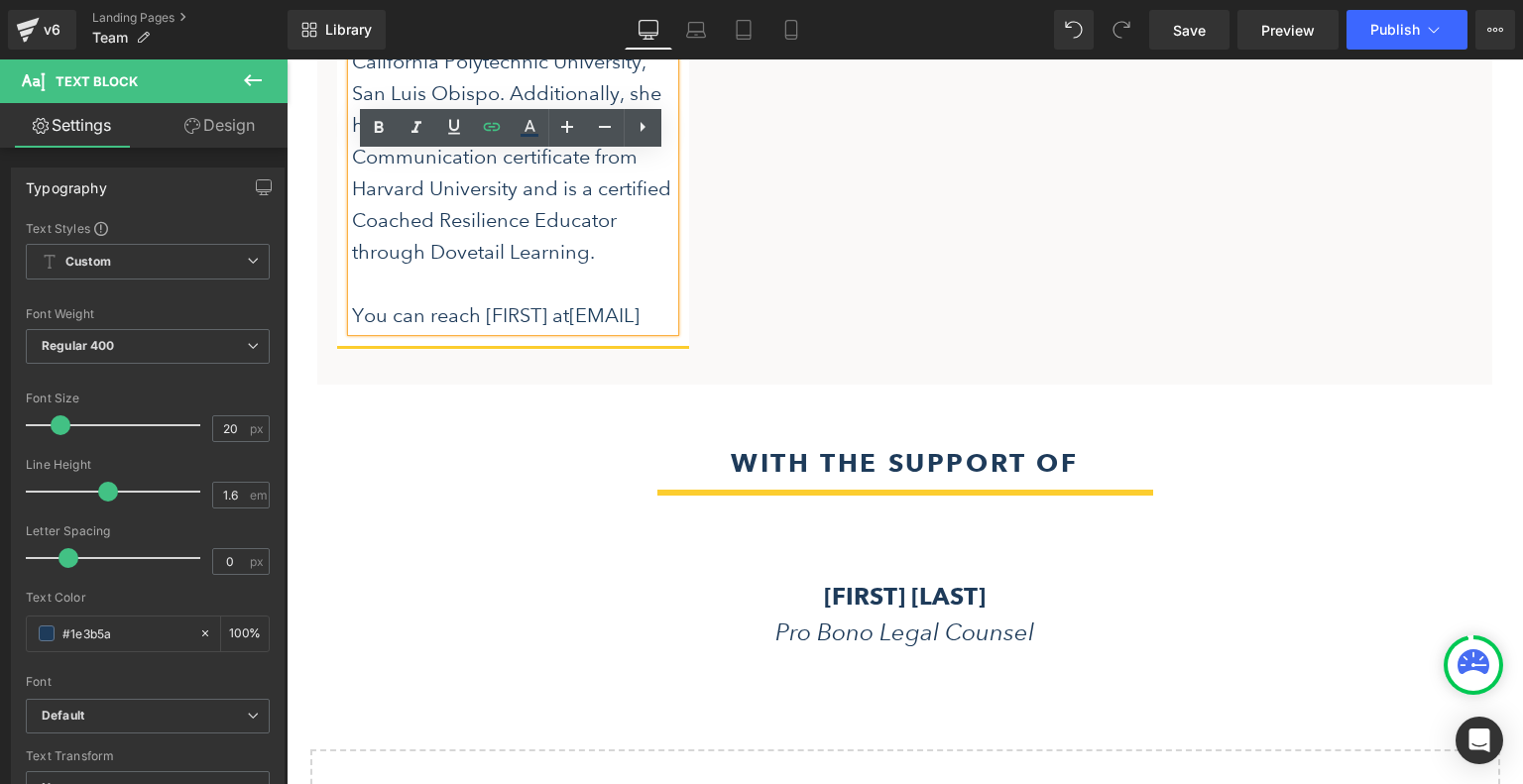 click on "[FIRST] [LAST] Marketing & Development Associate
Text Block
You can reach [FIRST] at  [EMAIL]
Text Block
Accordion
Image" at bounding box center (904, -239) 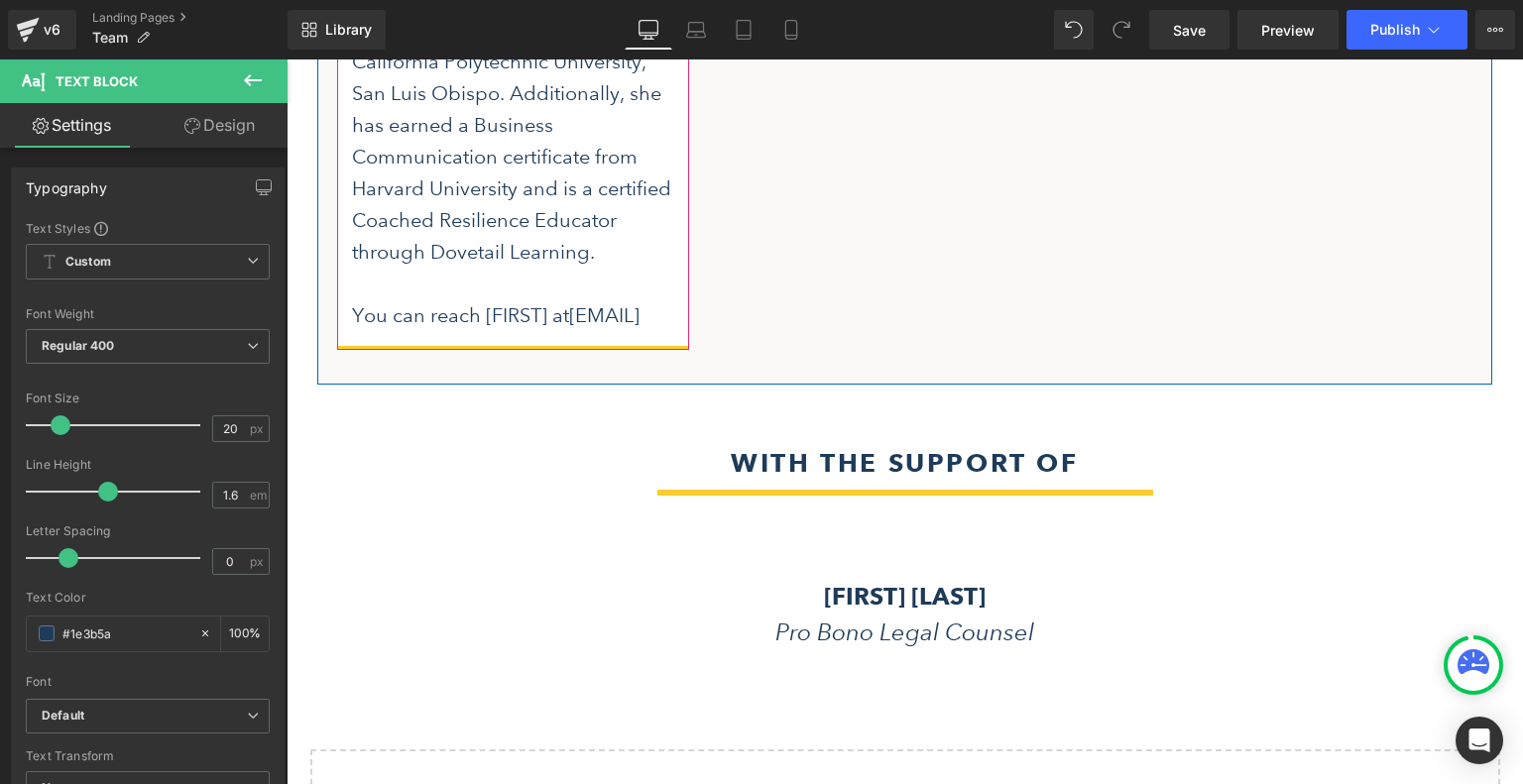 drag, startPoint x: 595, startPoint y: 397, endPoint x: 342, endPoint y: 400, distance: 253.01779 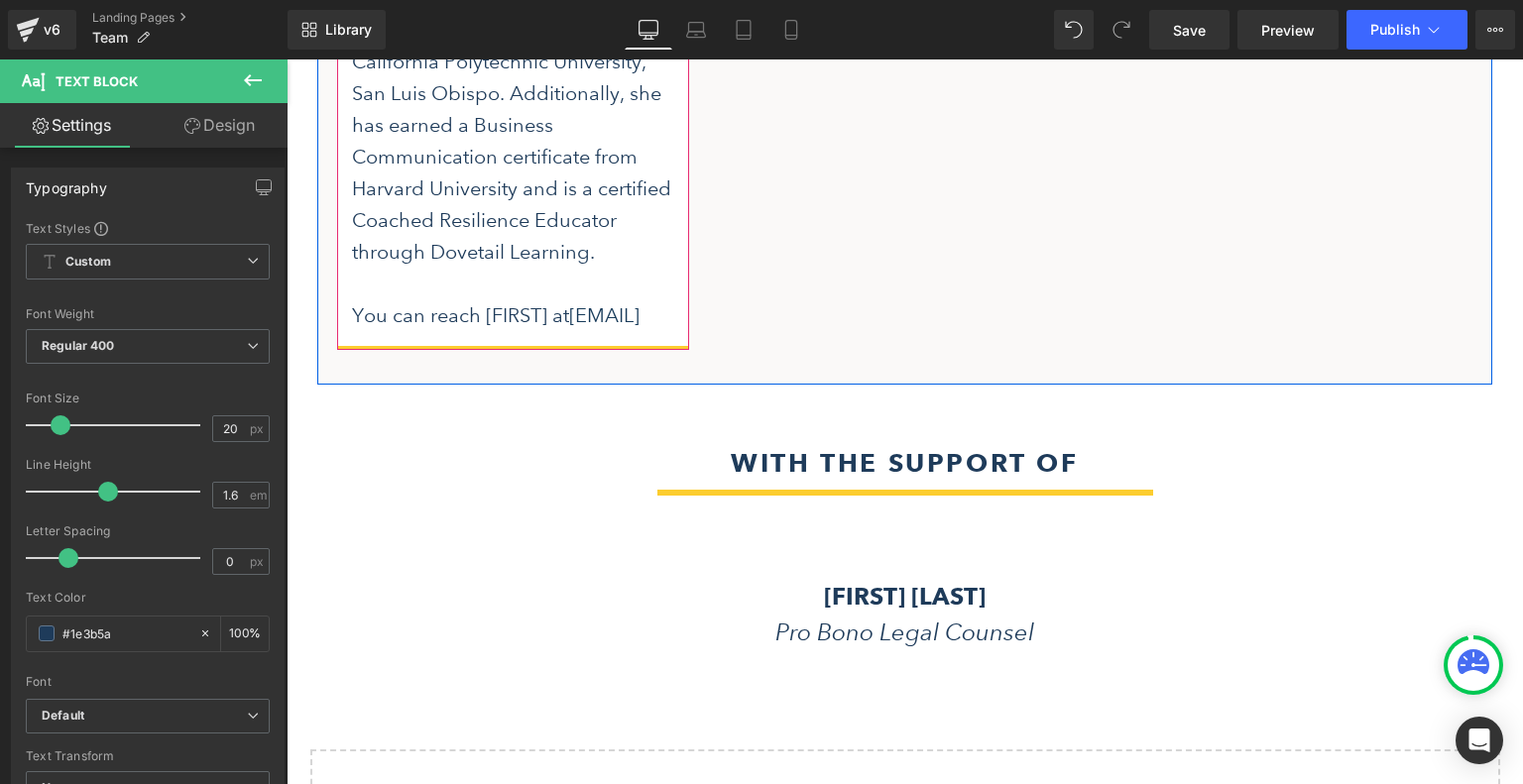 click on "Celia is passionate about amplifying the Trust’s mission to preserve the legacy of Rosie
the Riveter, illuminating the powerful stories of collaboration and perseverance that
continue to resonate with today’s movements for social equity, gender empowerment,
and civic participation. She applies her background in communications to deepen
community engagement, expand the Trust’s reach to new audiences, and highlight
compelling narratives that bridge the gap between historical legacies and present-day
realities.
Celia holds a Master’s degree in Strategic Communication from American University
and a Bachelor’s degree in Media, Society, and Technology from California Polytechnic
University, San Luis Obispo. Additionally, she has earned a Business Communication
certificate from Harvard University and is a certified Coached Resilience Educator
through Dovetail Learning. You can reach Celia at" at bounding box center (513, -160) 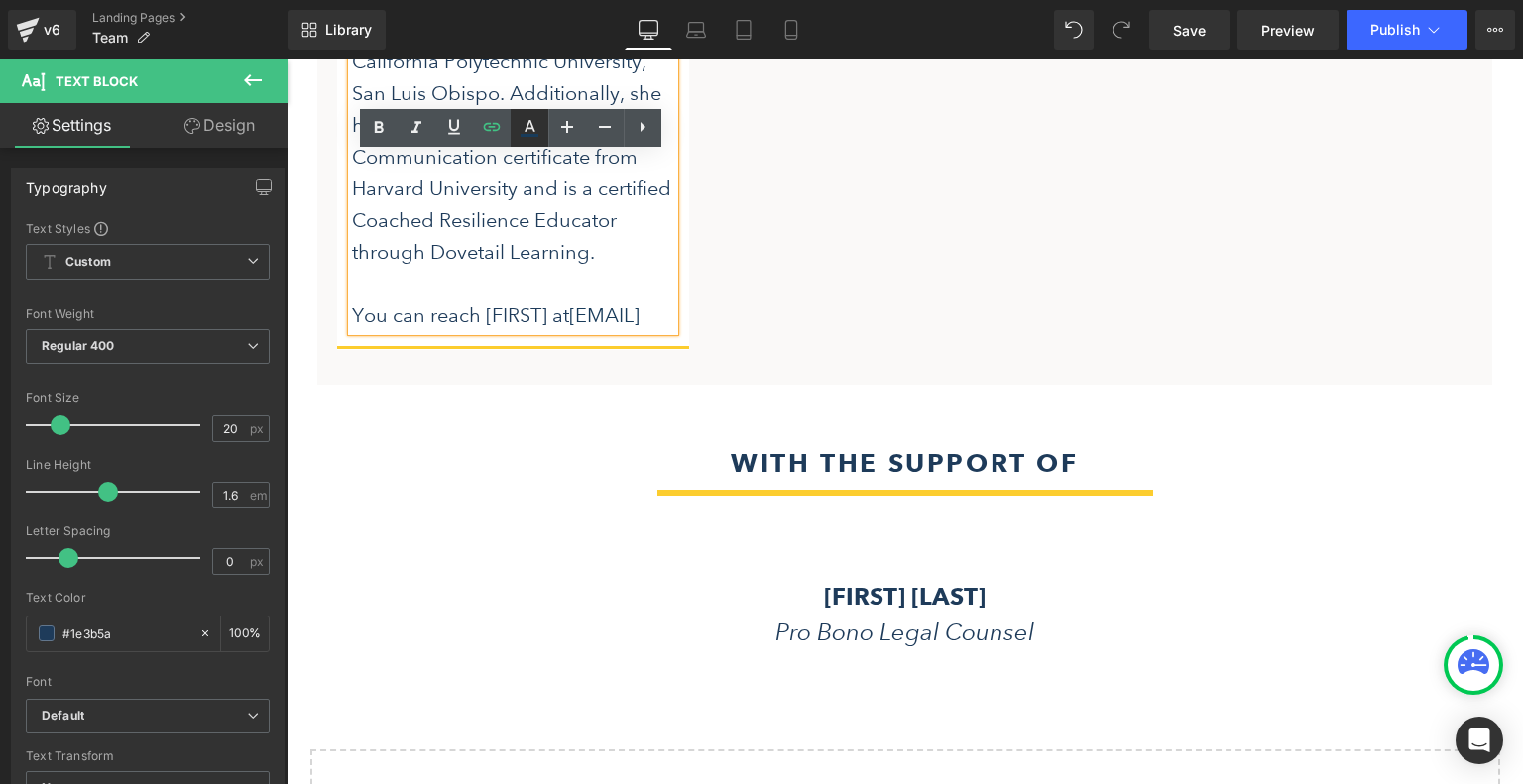 click at bounding box center (529, 128) 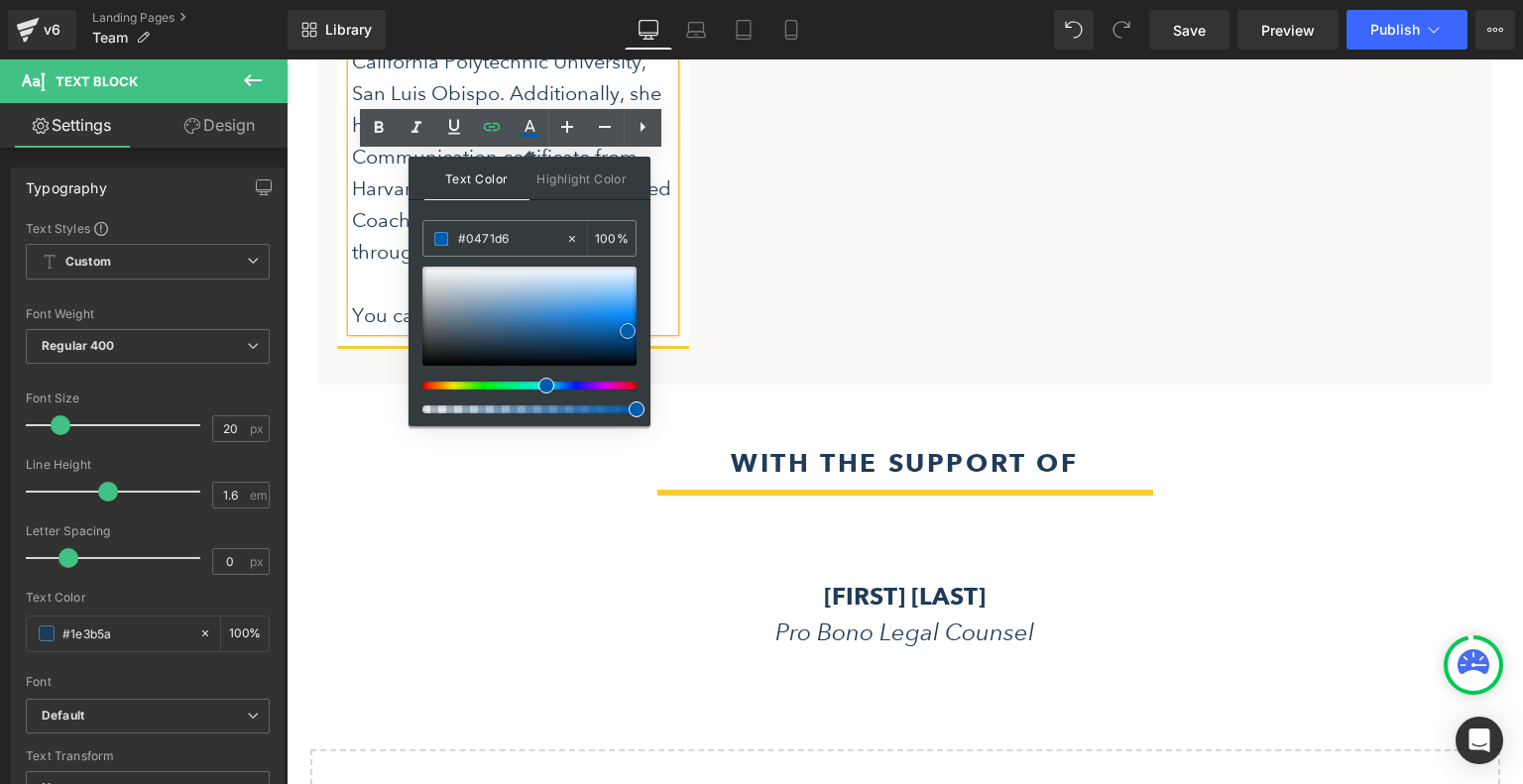 type on "#0476e0" 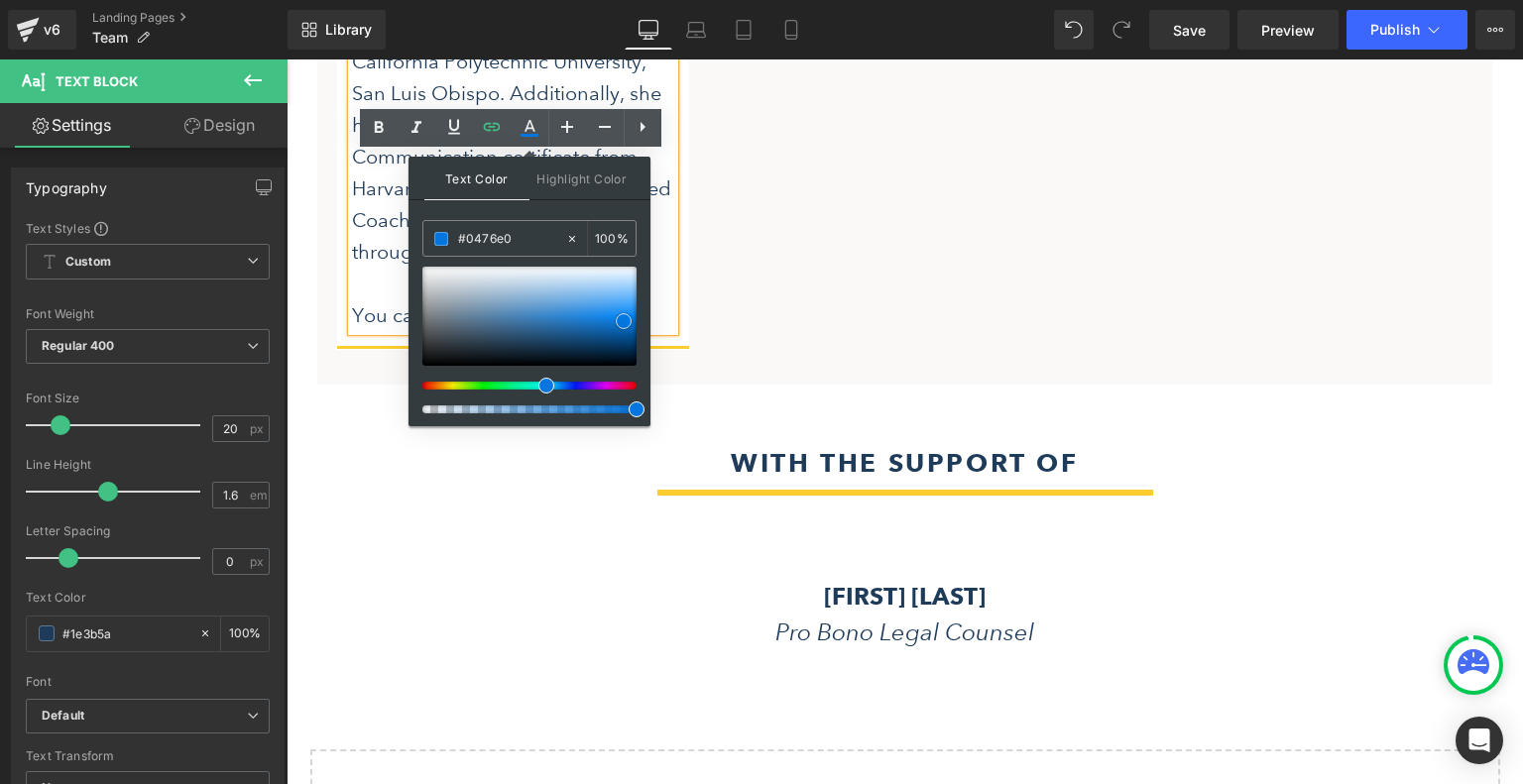 drag, startPoint x: 541, startPoint y: 343, endPoint x: 619, endPoint y: 320, distance: 81.32035 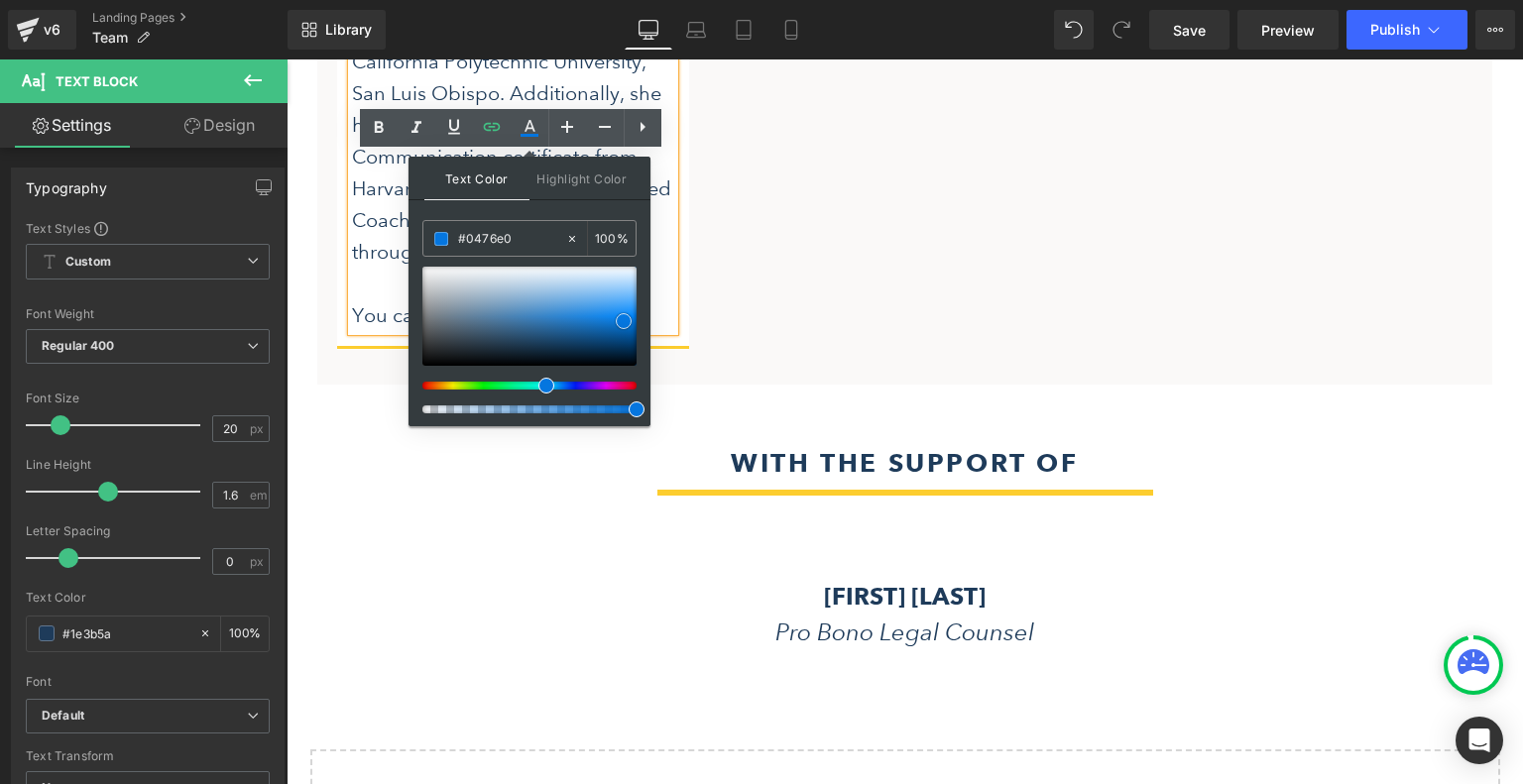 click at bounding box center (624, 321) 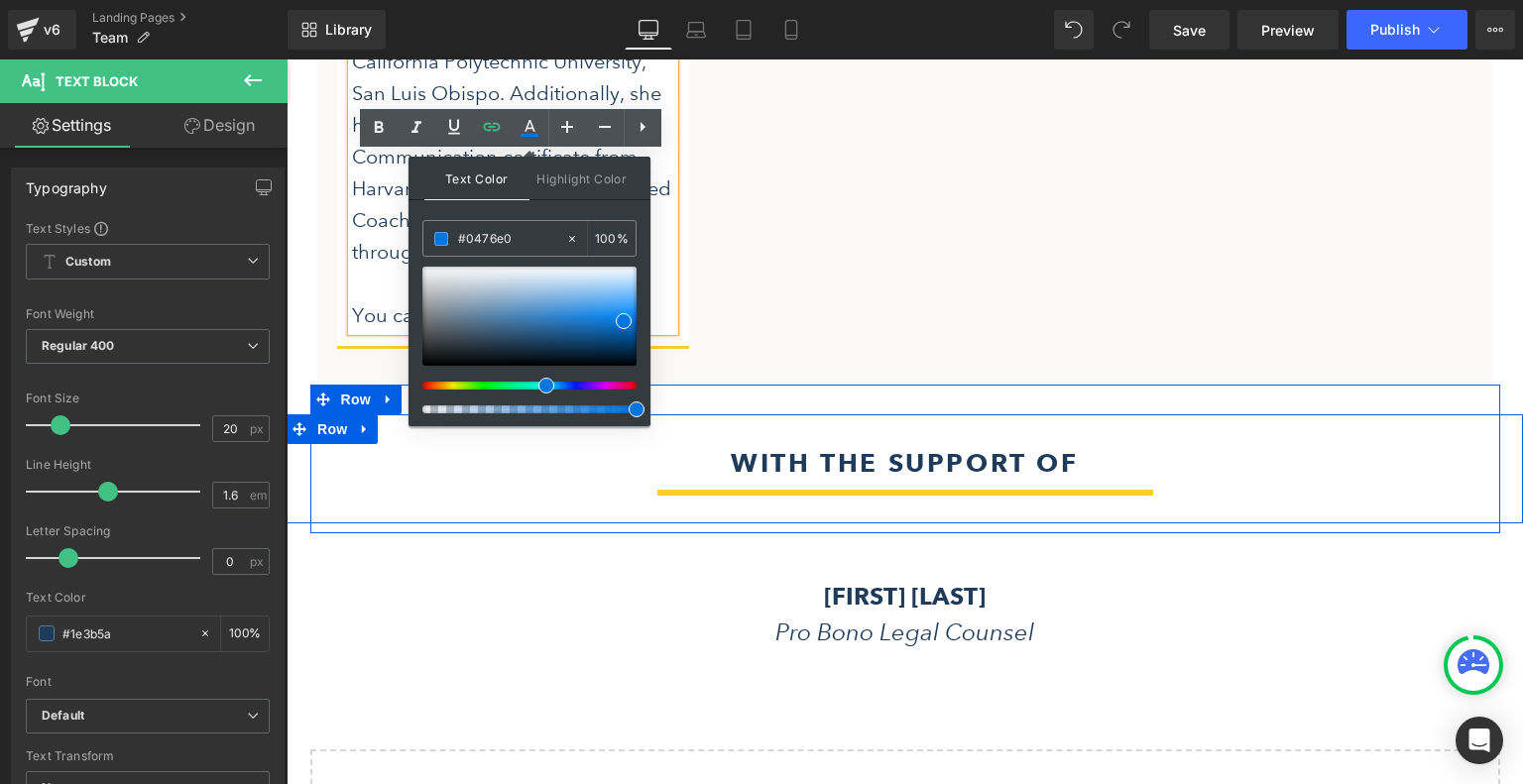 click on "WITH THE SUPPORT OF Heading         Separator         Row         Row" at bounding box center [904, 468] 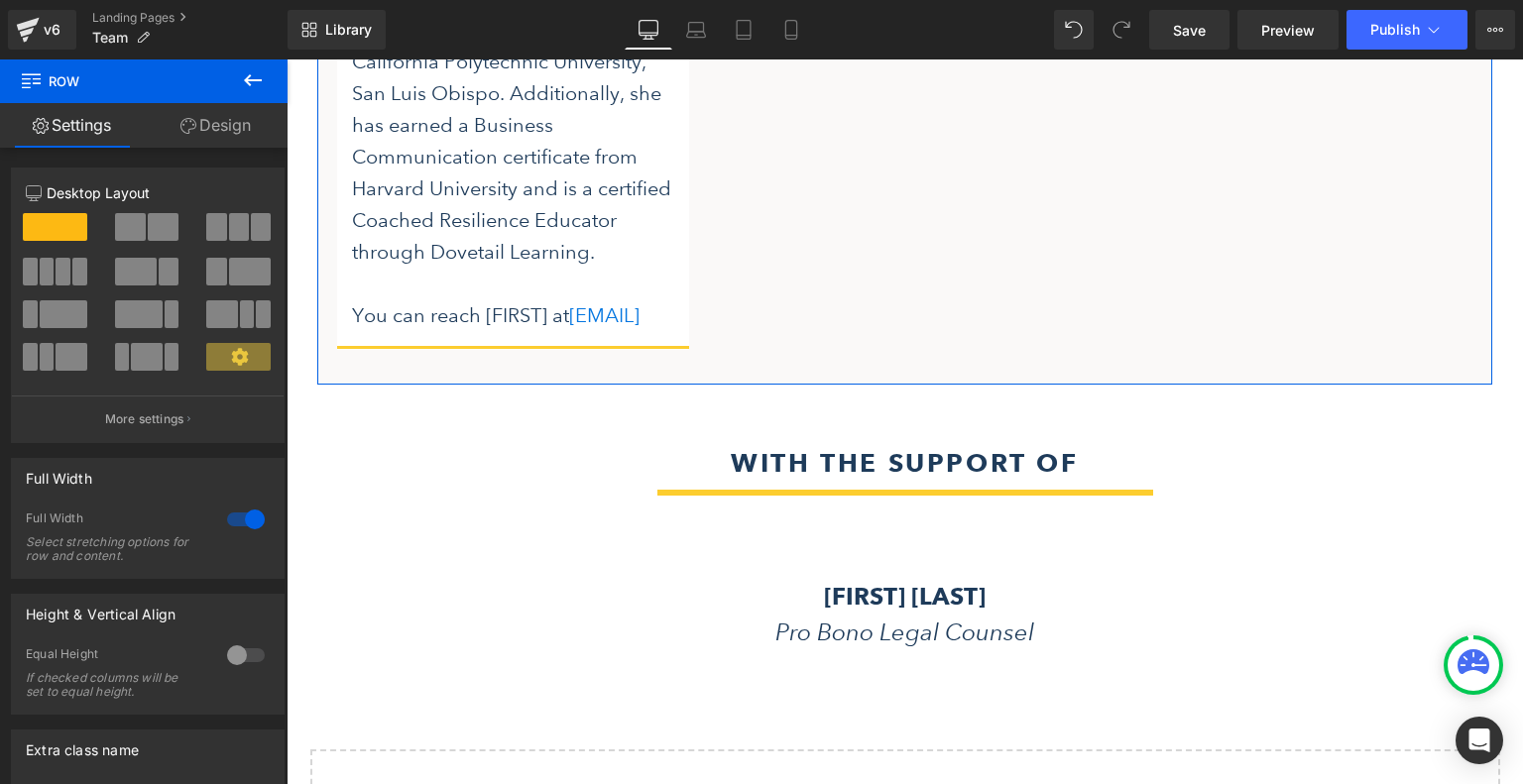 click on "[FIRST] [LAST] Marketing & Development Associate
Text Block
You can reach [FIRST] at  [EMAIL]
Text Block
Accordion
Image" at bounding box center [904, -239] 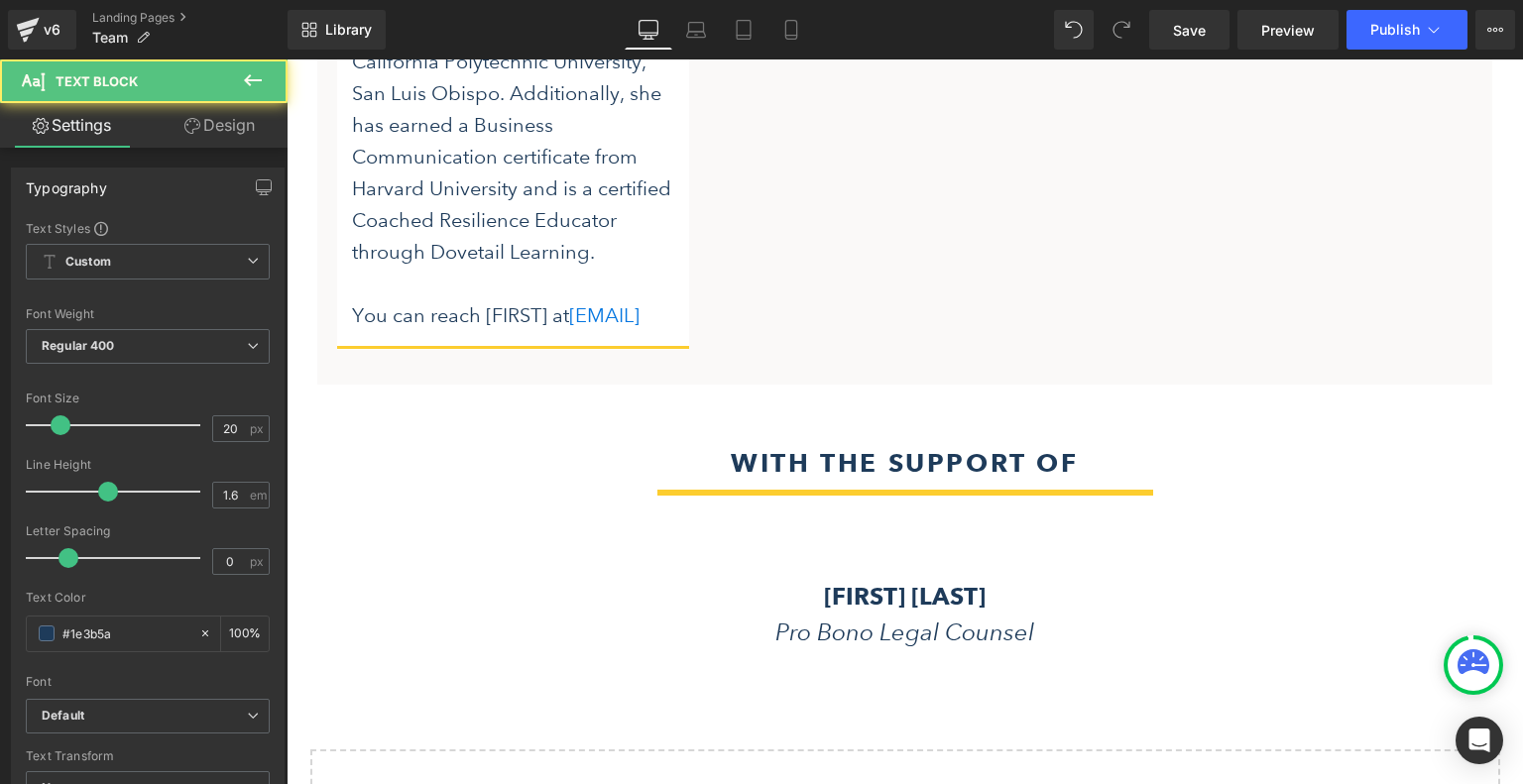 drag, startPoint x: 583, startPoint y: 403, endPoint x: 314, endPoint y: 396, distance: 269.0911 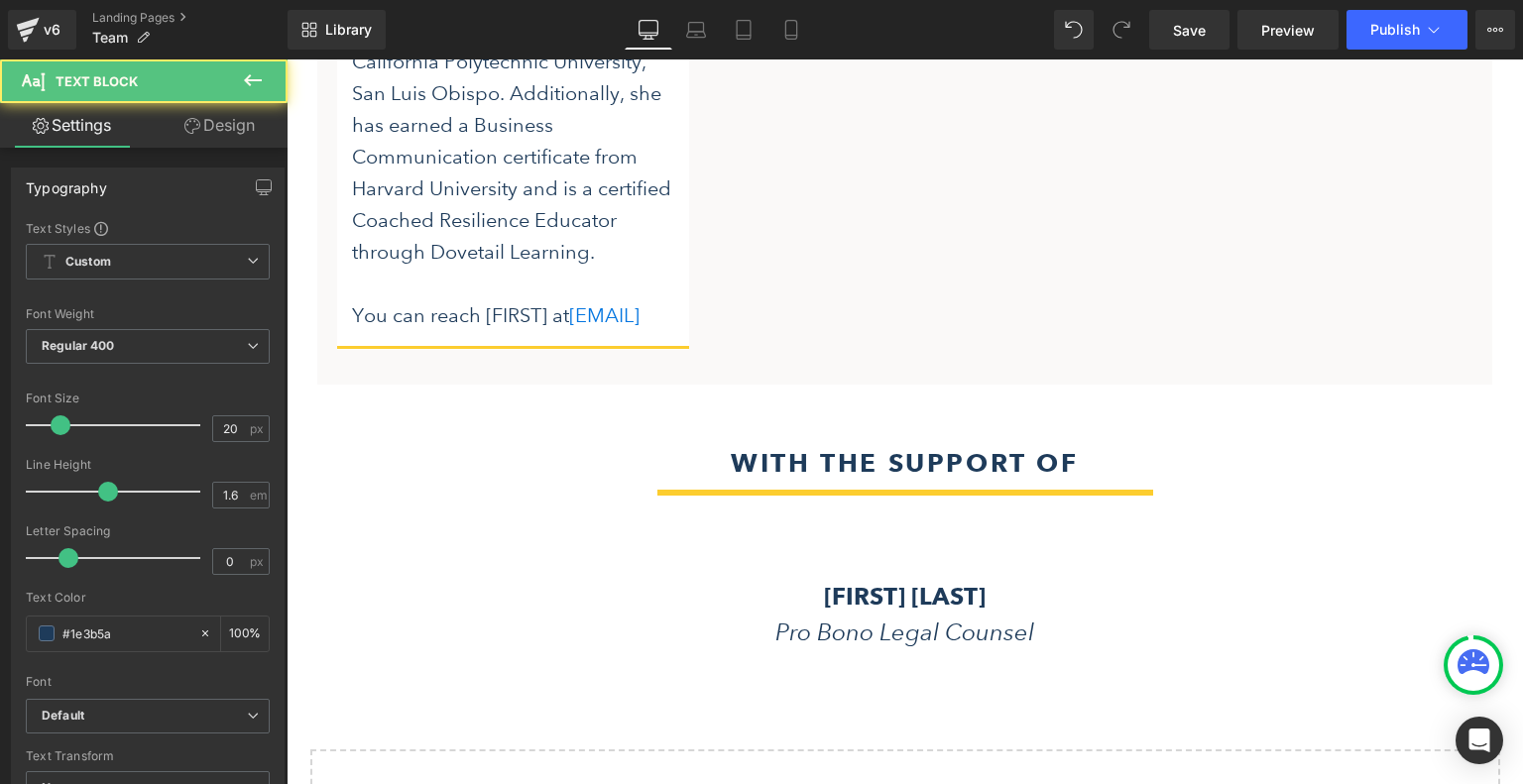 click on "[TITLE]         [TITLE] [TITLE]         [TITLE]         [TITLE]
[TITLE]
[FIRST] [LAST] [TITLE]
[TEXT_BLOCK]
You can reach Michelle at: [EMAIL]
[TEXT_BLOCK]
[TITLE]
[TITLE]
[FIRST] [LAST]" at bounding box center [904, -1490] 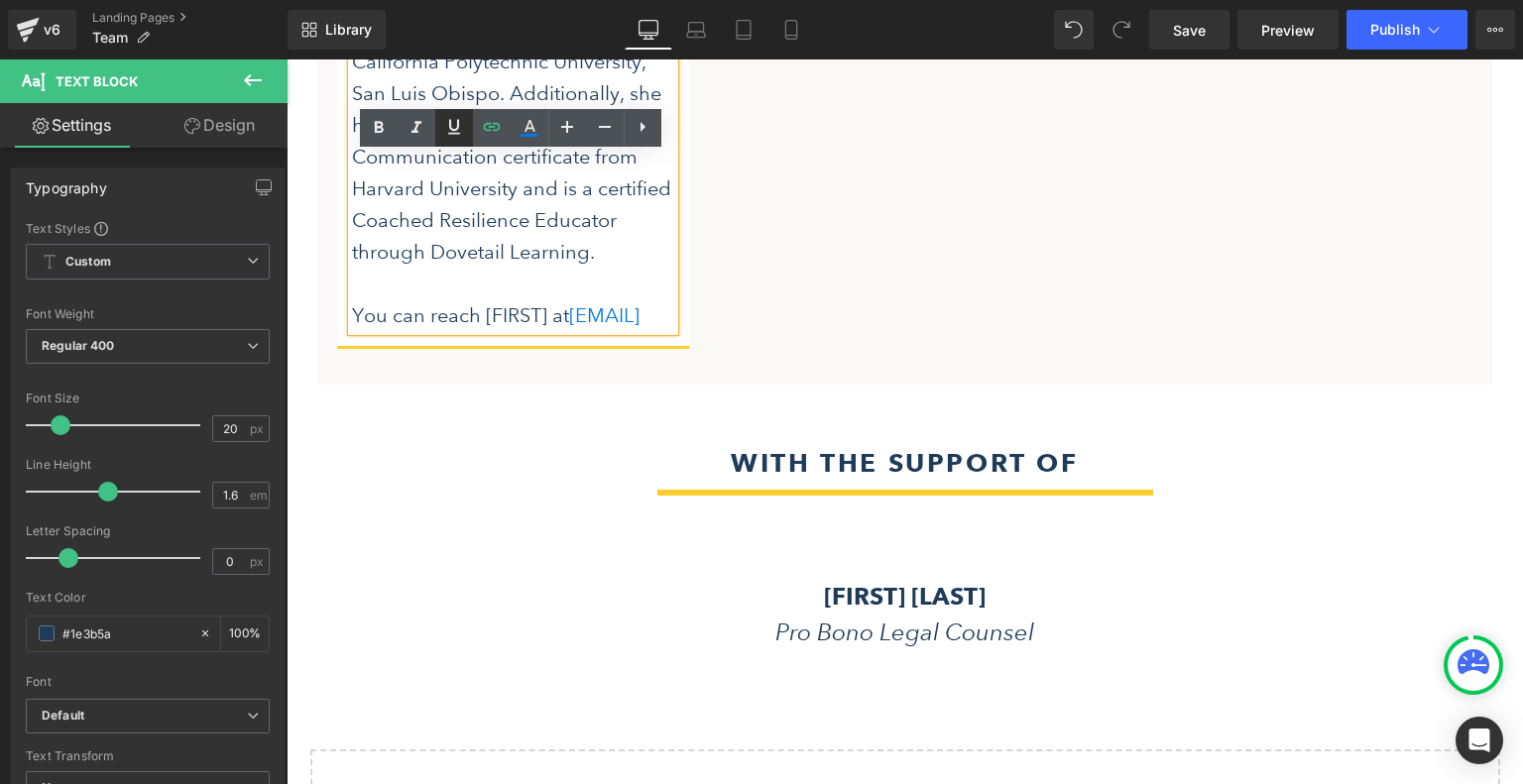 click 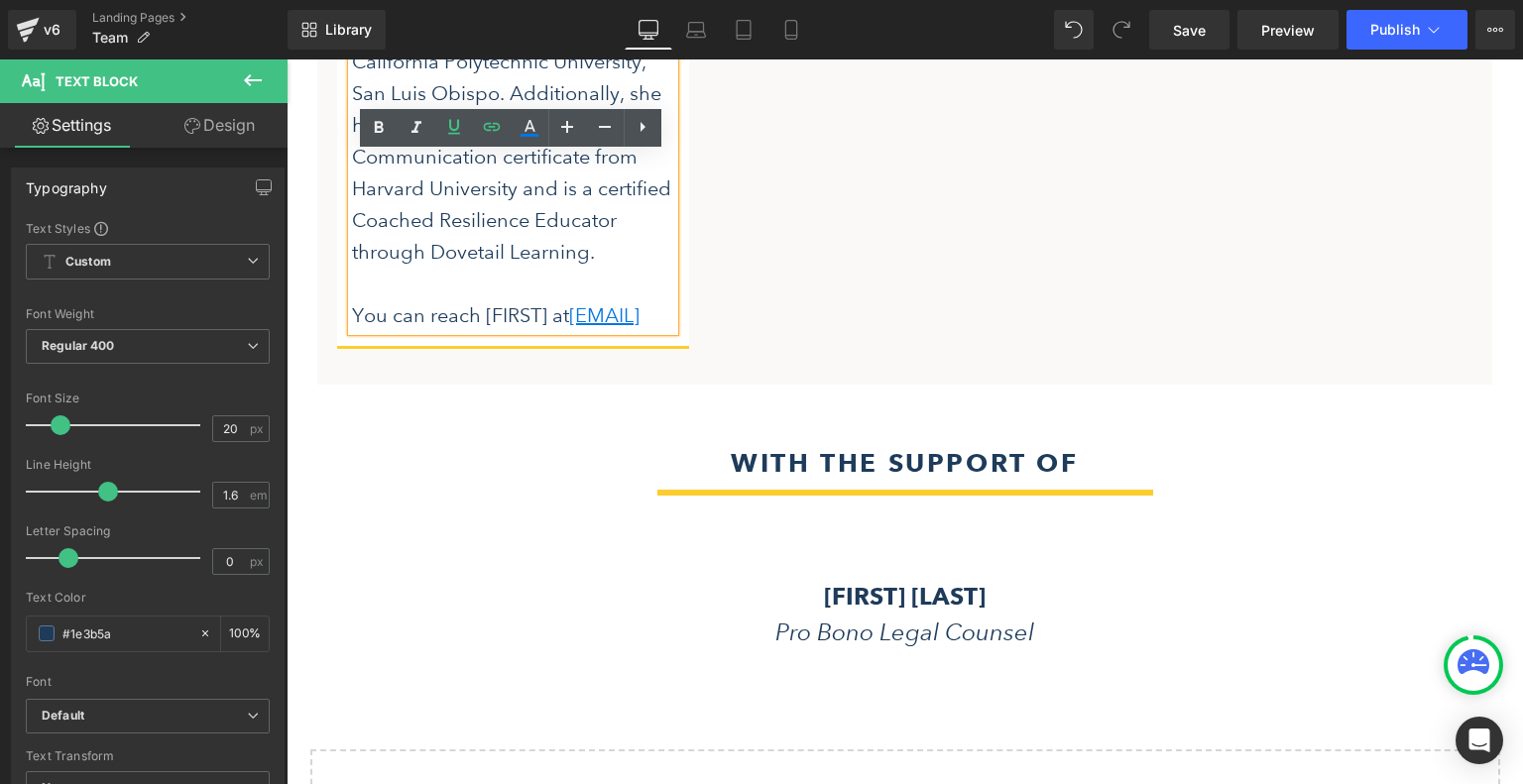 click on "[NAME] [LAST] Marketing & Development Associate
Text Block
You can reach [NAME] at [EMAIL]
Text Block
Accordion" at bounding box center [513, -241] 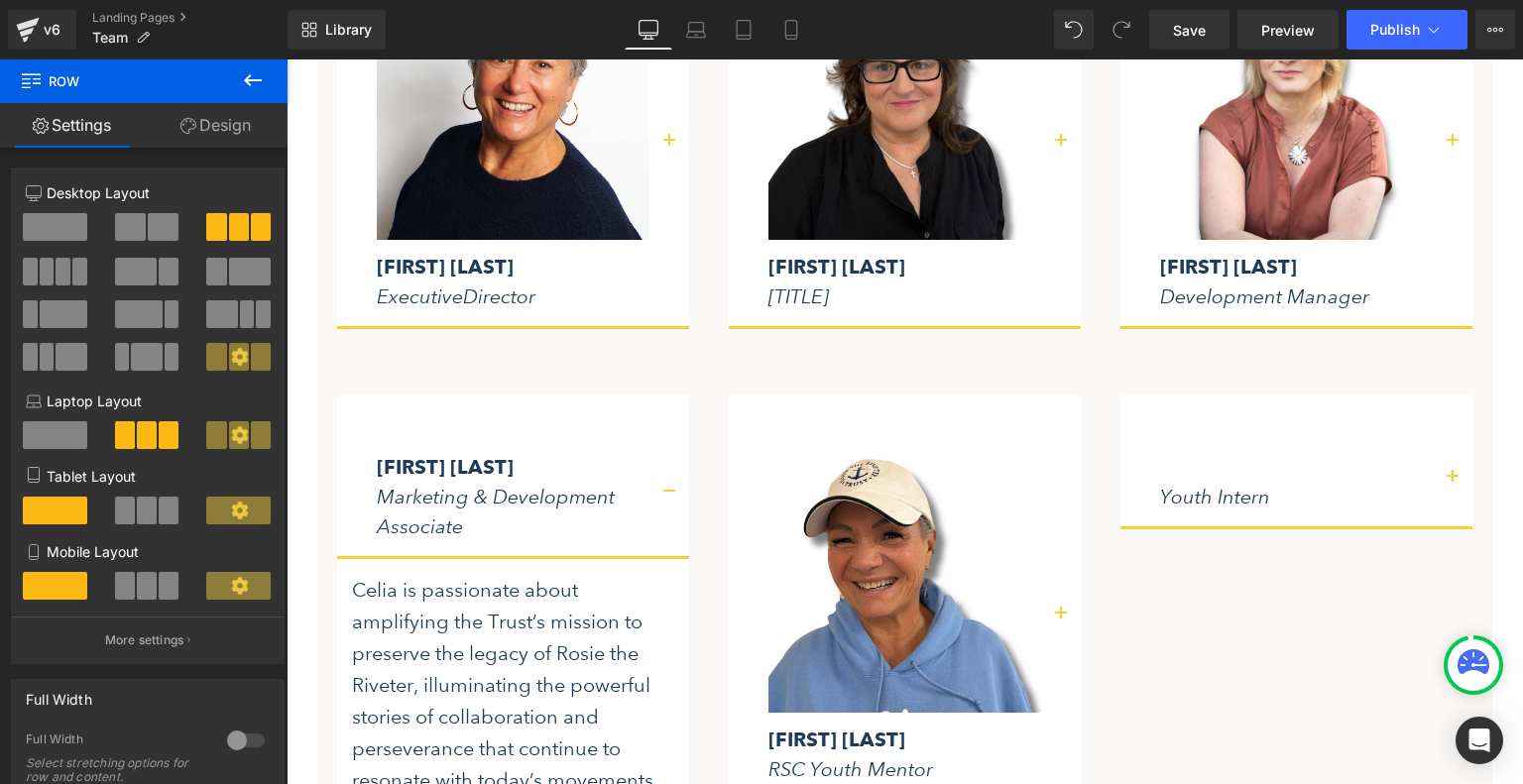 scroll, scrollTop: 2775, scrollLeft: 0, axis: vertical 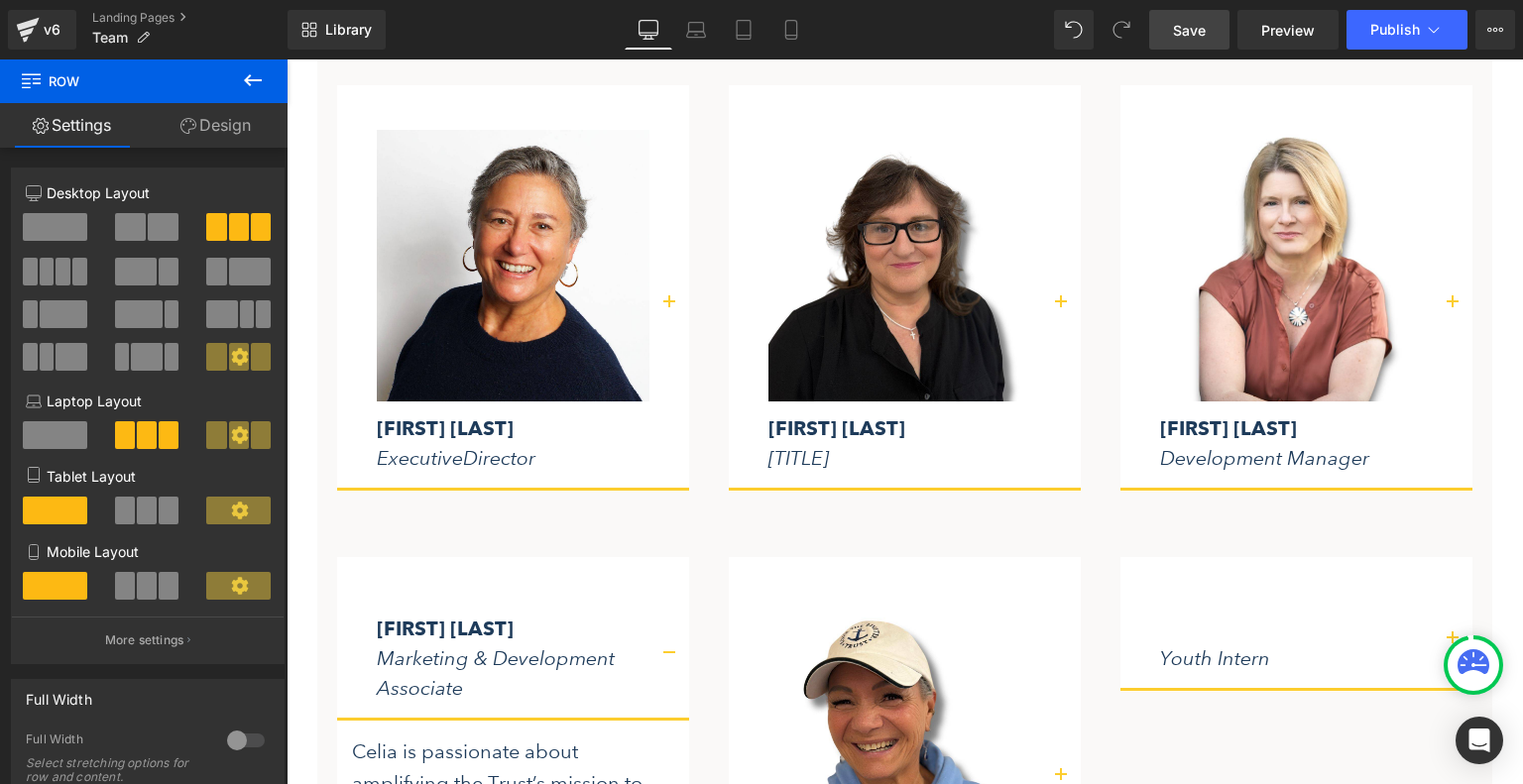 click on "Save" at bounding box center [1189, 30] 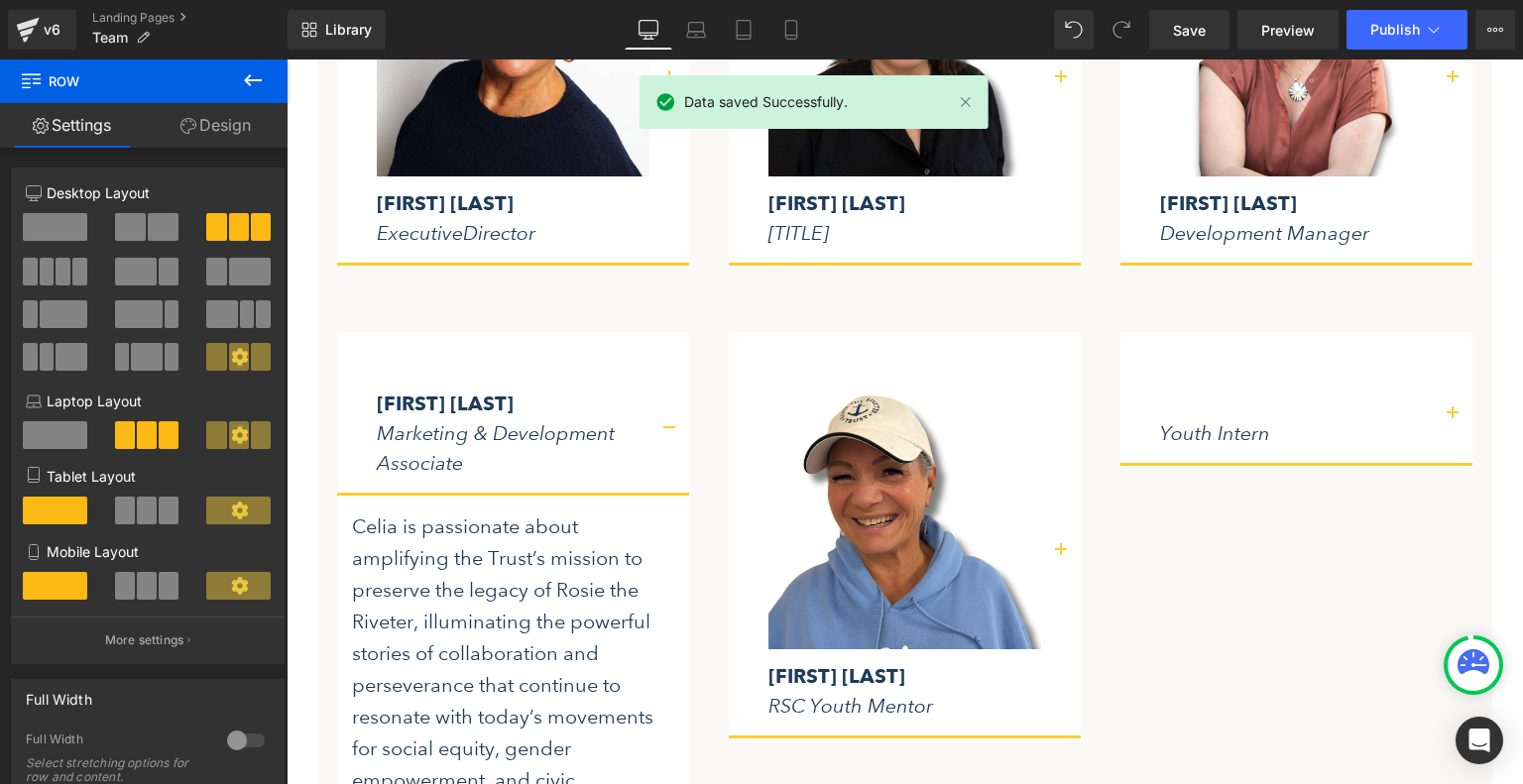 scroll, scrollTop: 3013, scrollLeft: 0, axis: vertical 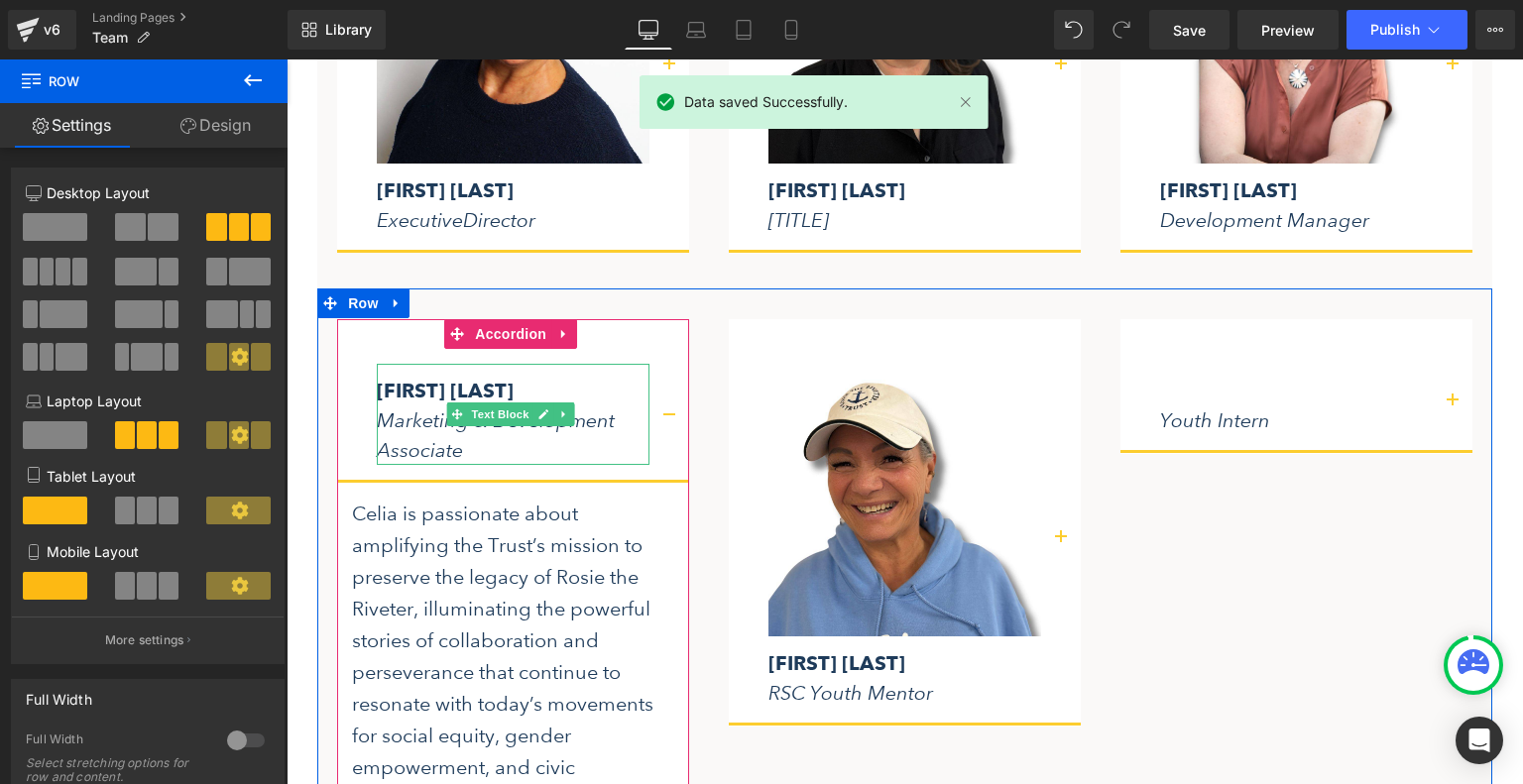 click on "[FIRST] [LAST]" at bounding box center [445, 391] 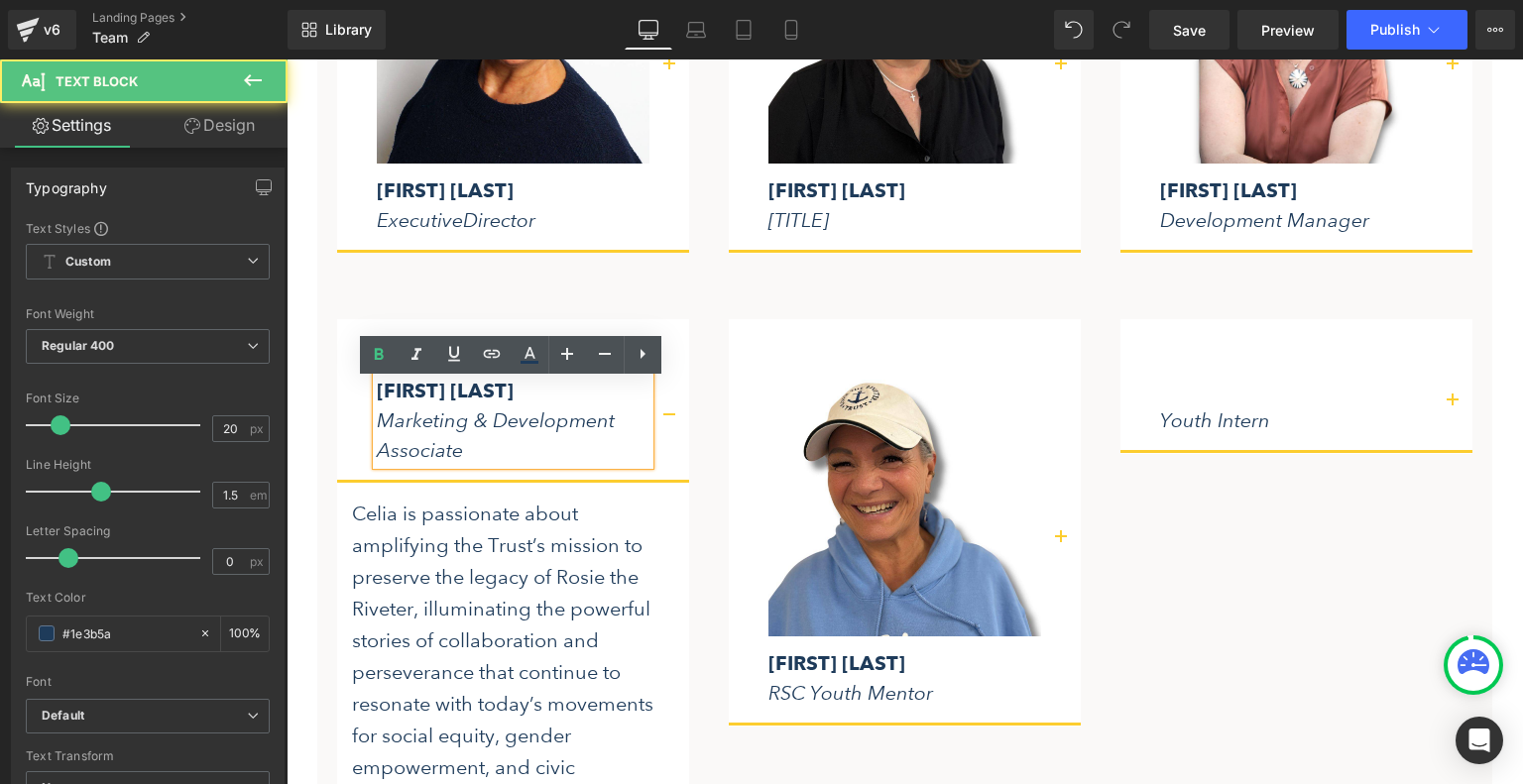 drag, startPoint x: 480, startPoint y: 465, endPoint x: 505, endPoint y: 436, distance: 38.28838 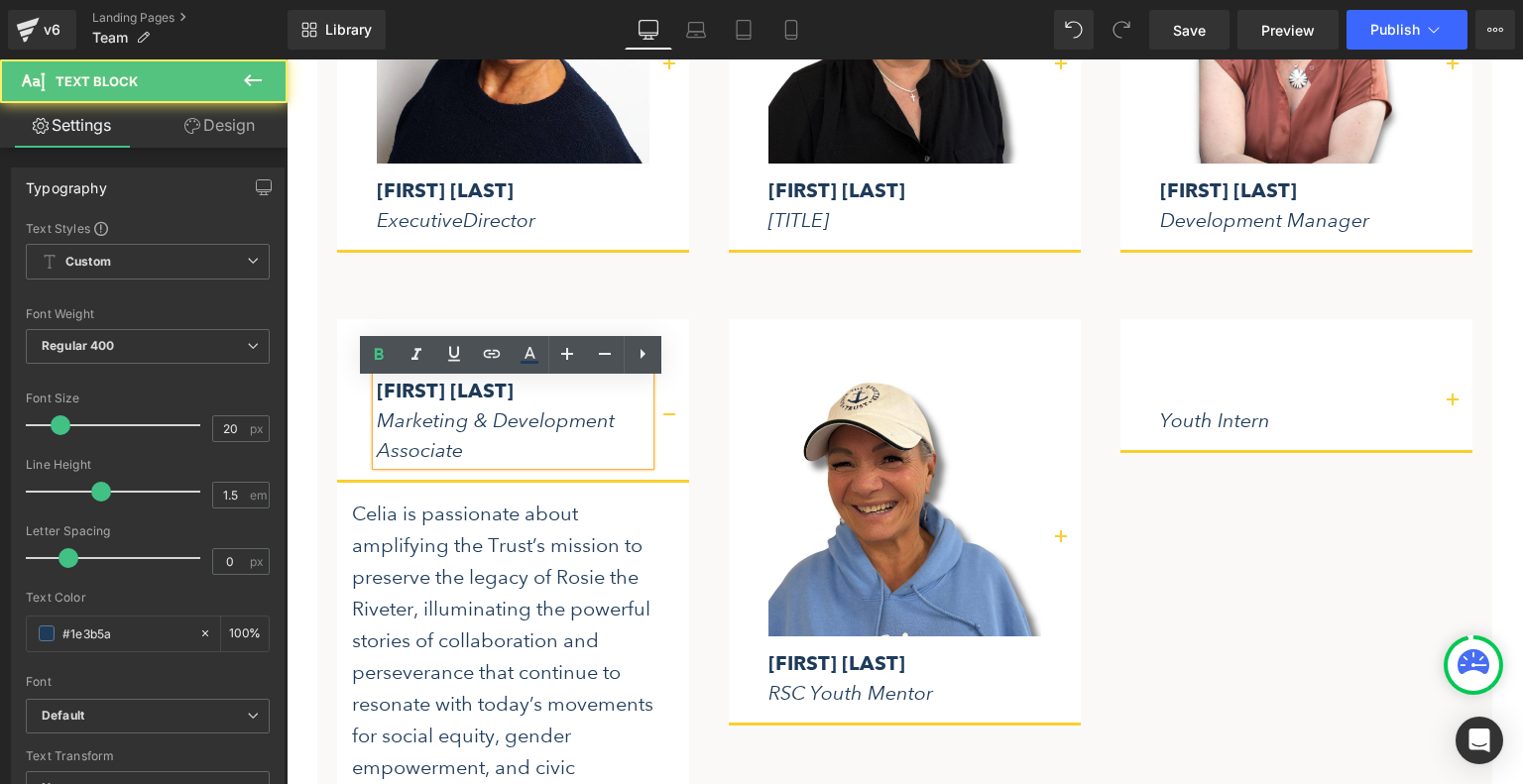 click on "Marketing & Development Associate" at bounding box center [513, 435] 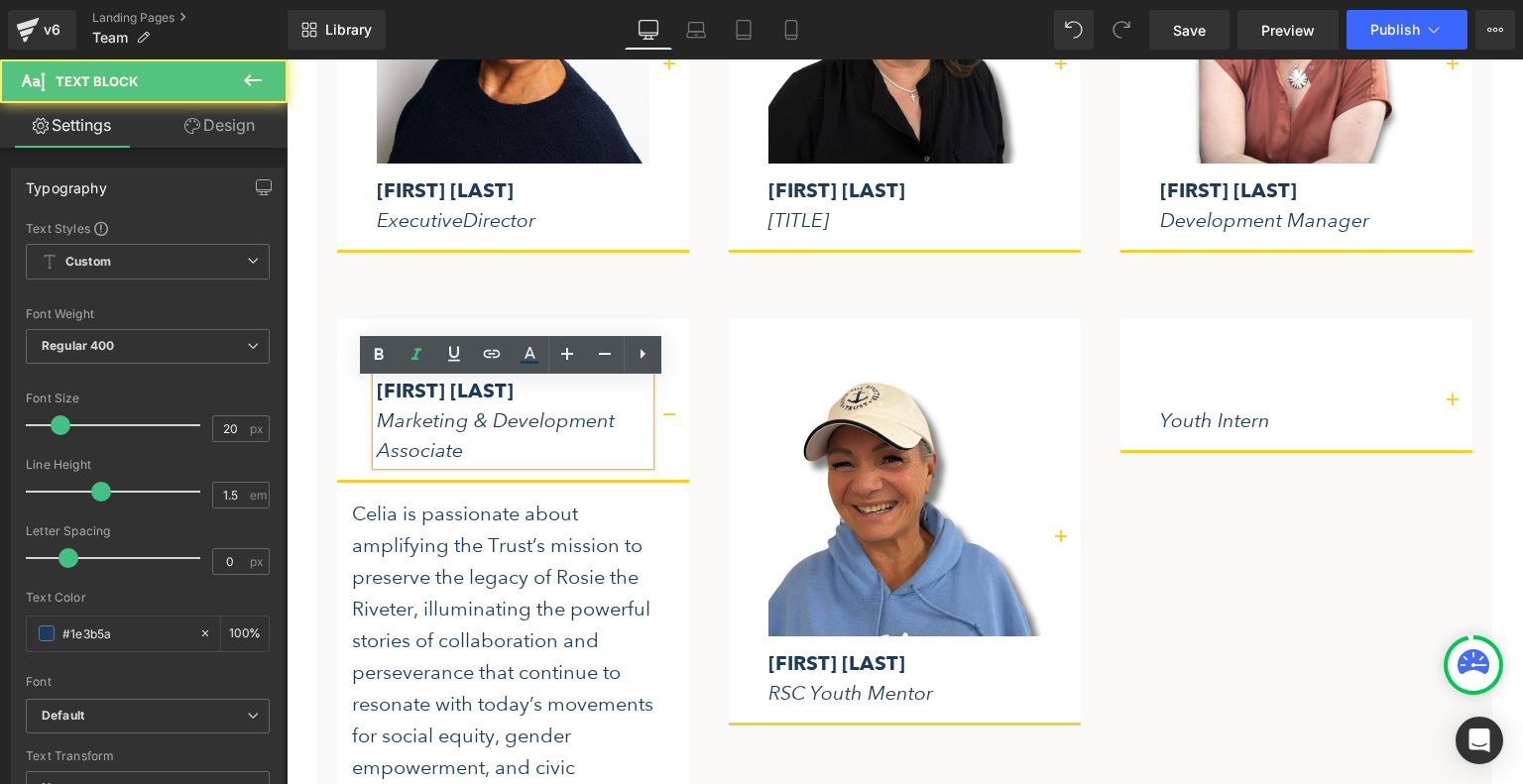 click on "[FIRST] [LAST]" at bounding box center (445, 391) 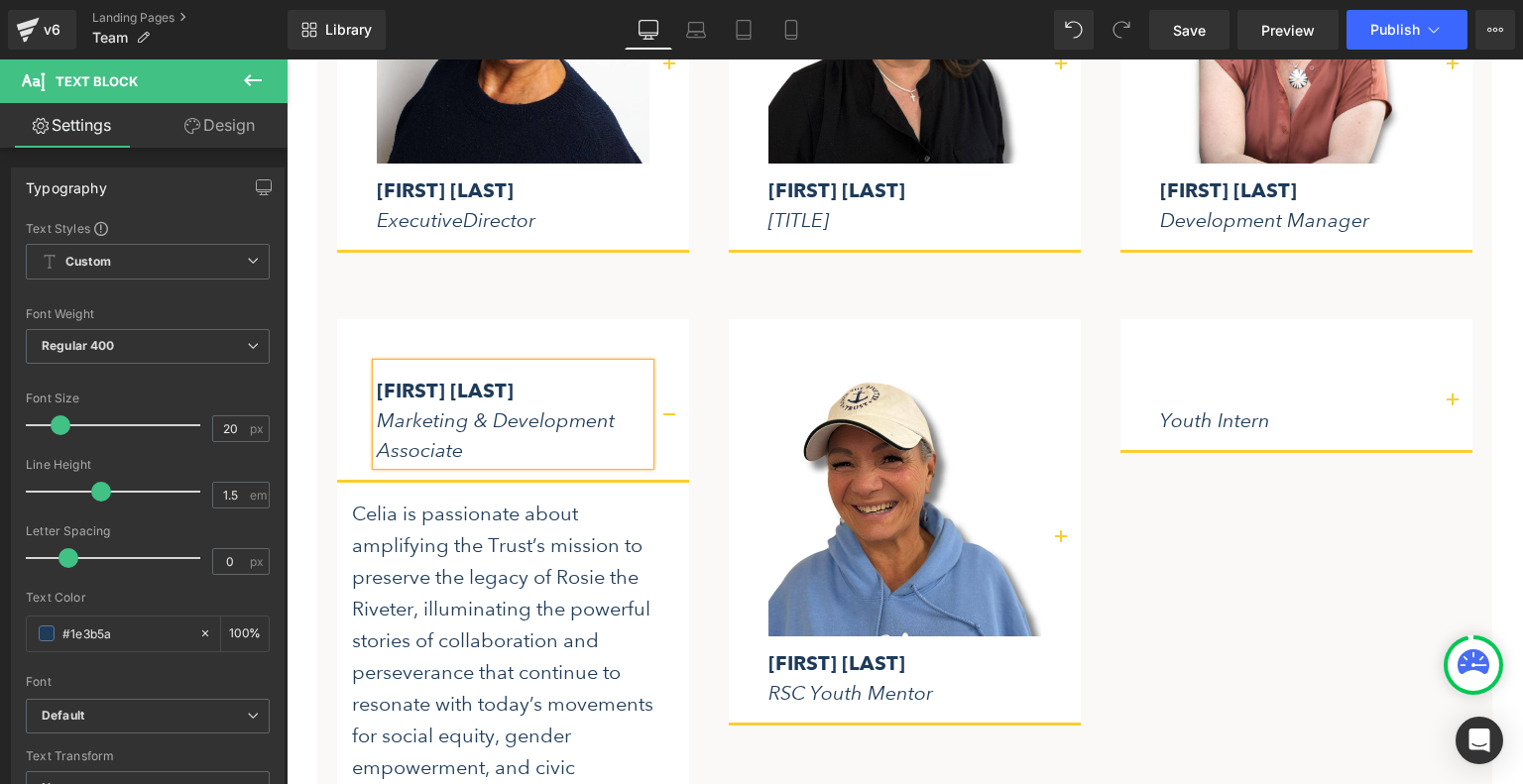 click on "[FIRST] [LAST]" at bounding box center (445, 391) 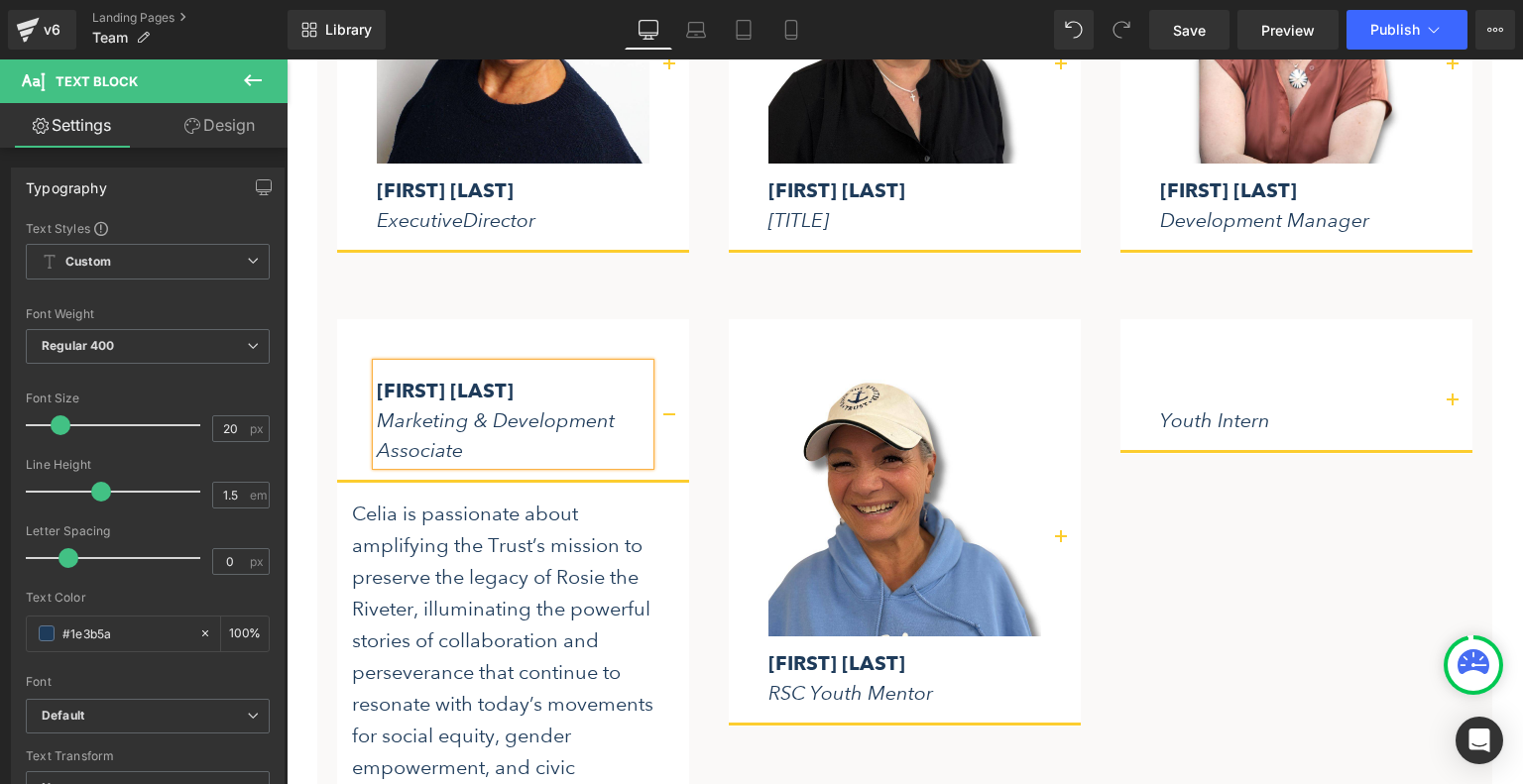 click on "[TITLE]
[TEXT_BLOCK]" at bounding box center [1296, 387] 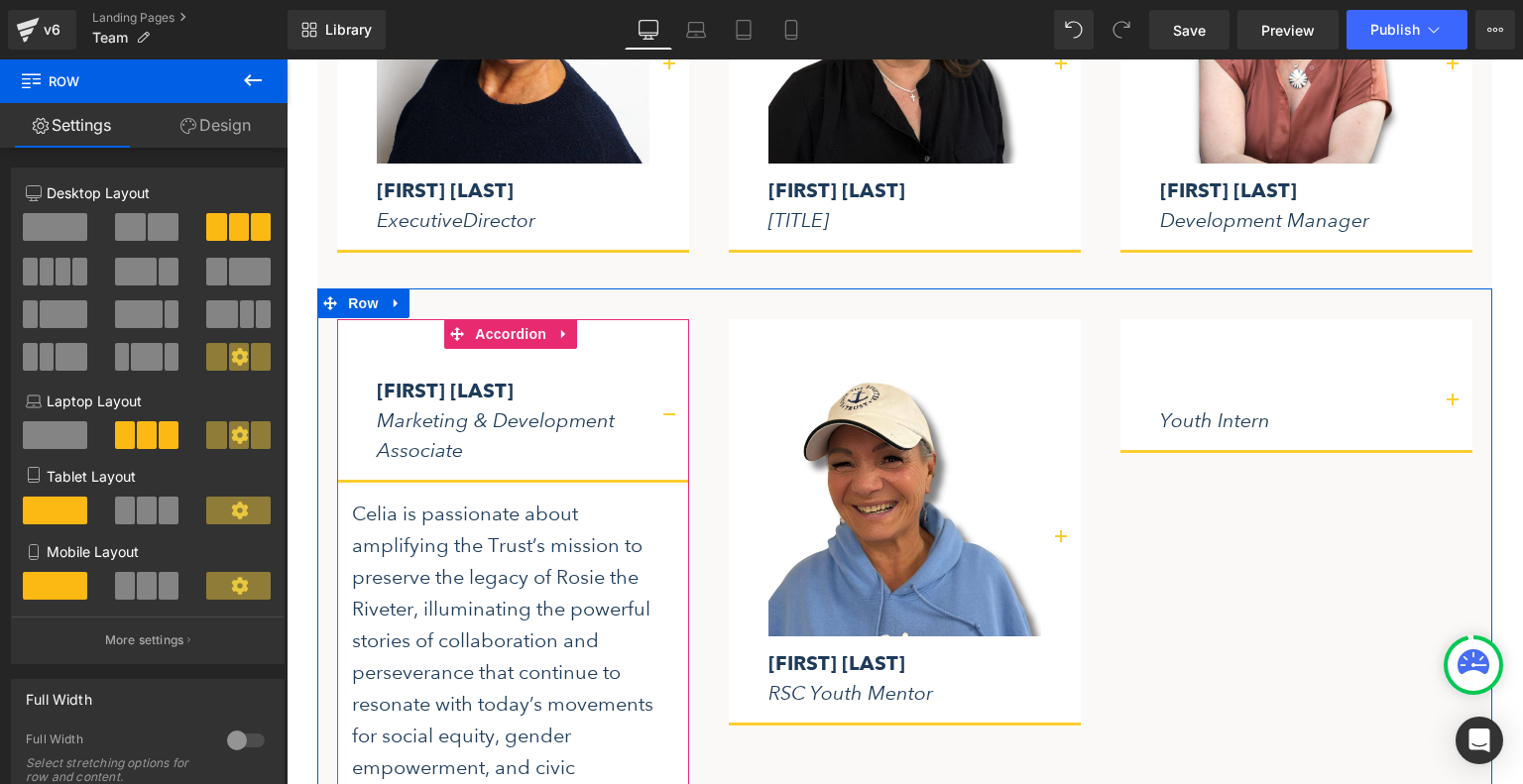click at bounding box center (669, 414) 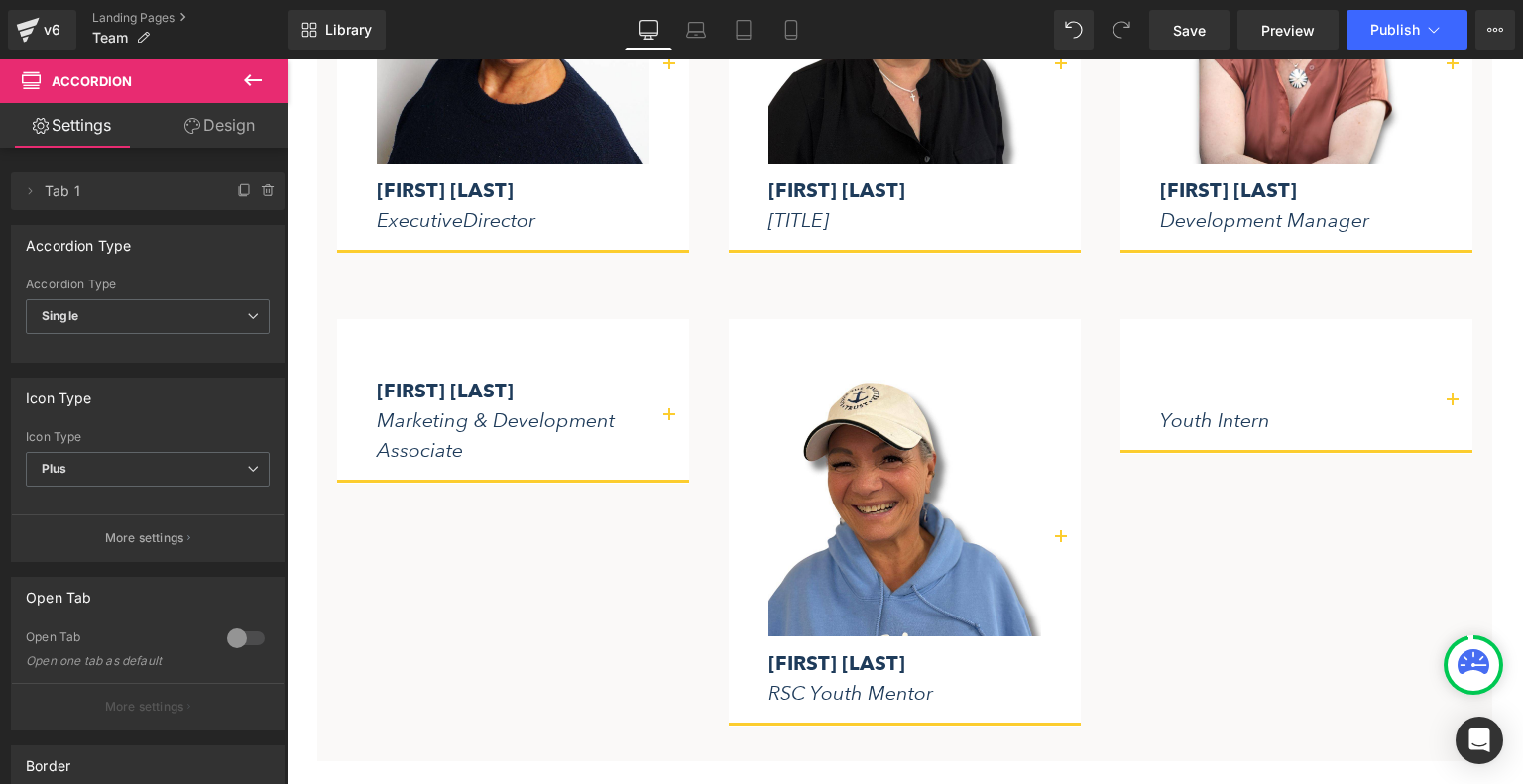 click 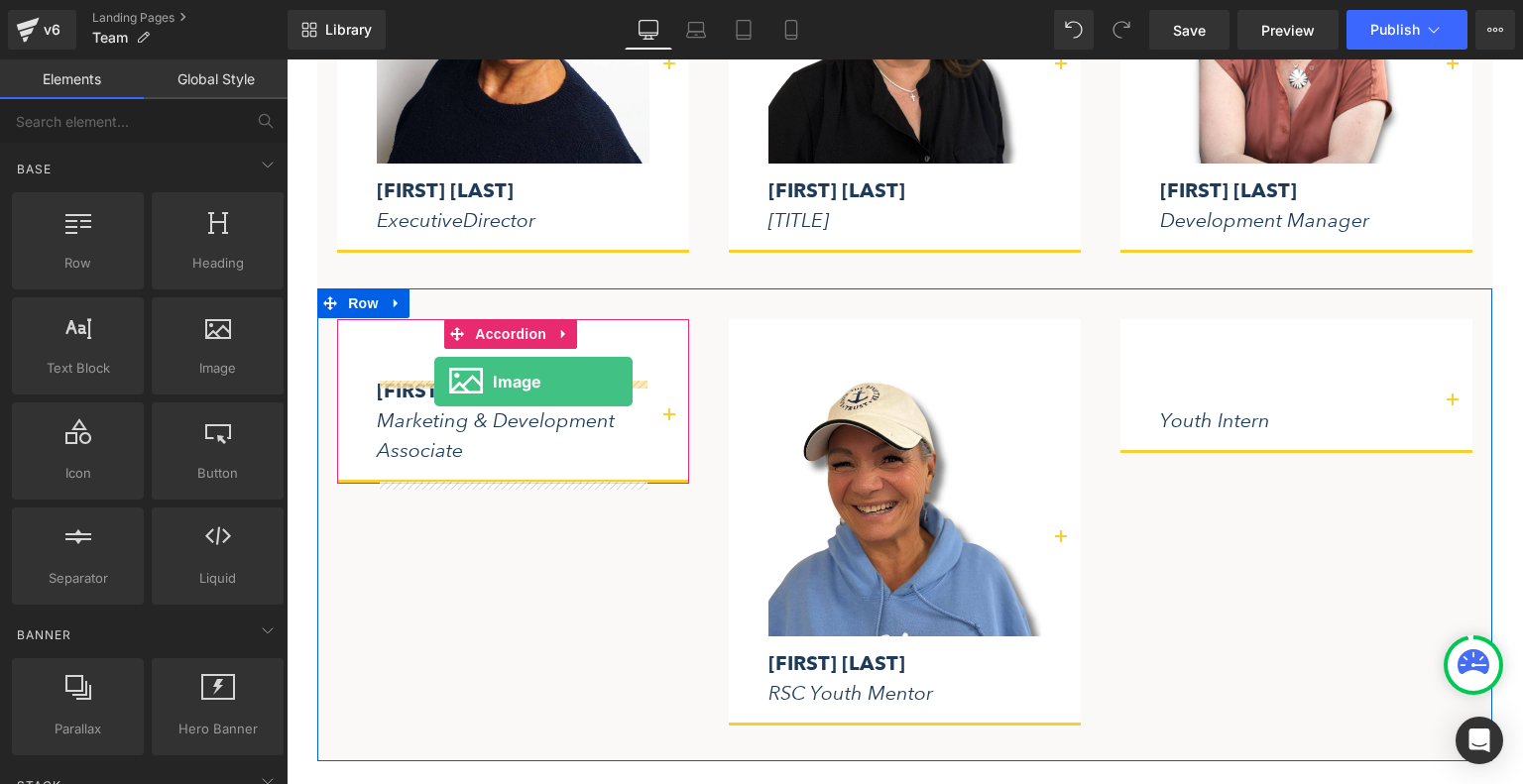 drag, startPoint x: 504, startPoint y: 407, endPoint x: 434, endPoint y: 382, distance: 74.330344 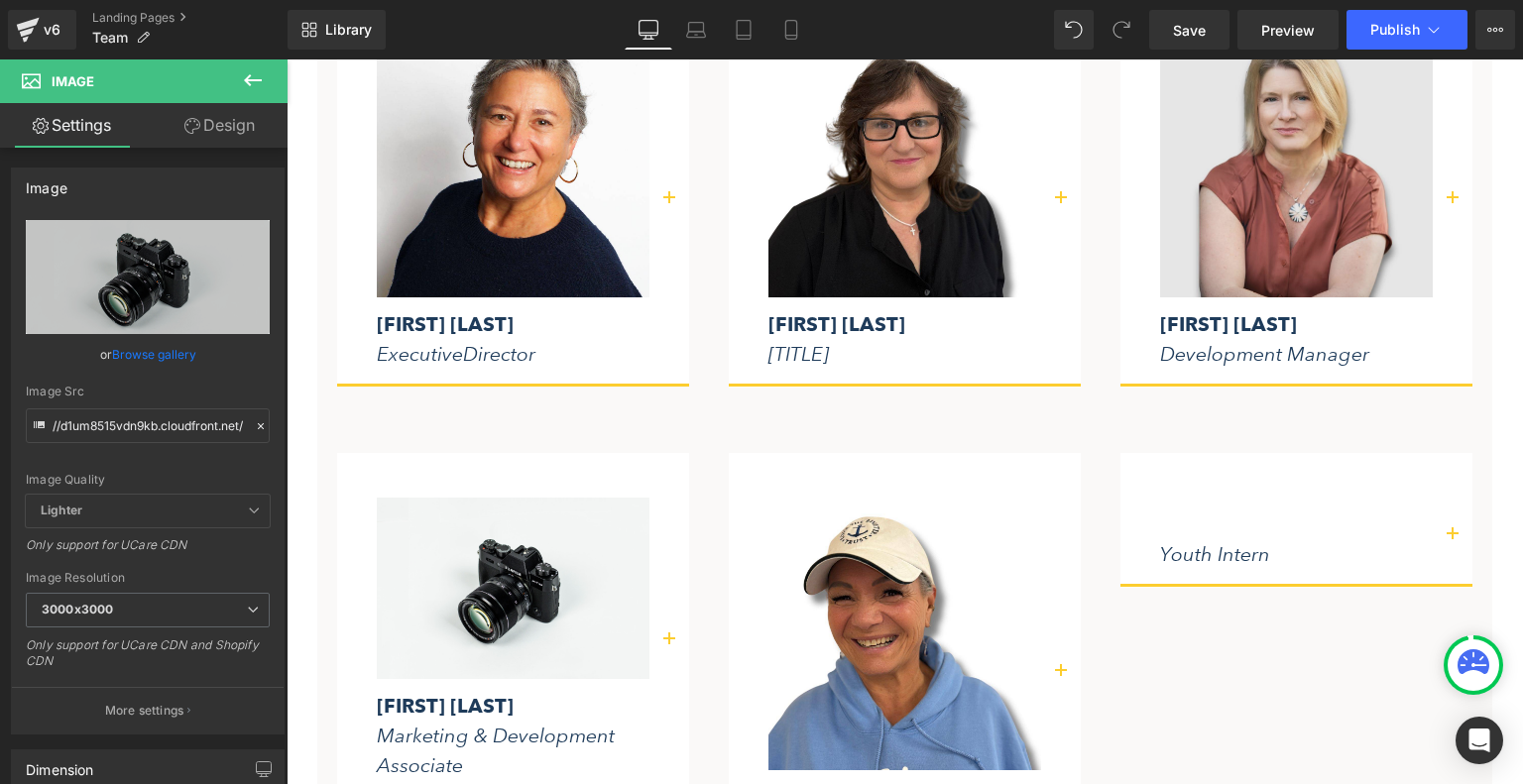 scroll, scrollTop: 3112, scrollLeft: 0, axis: vertical 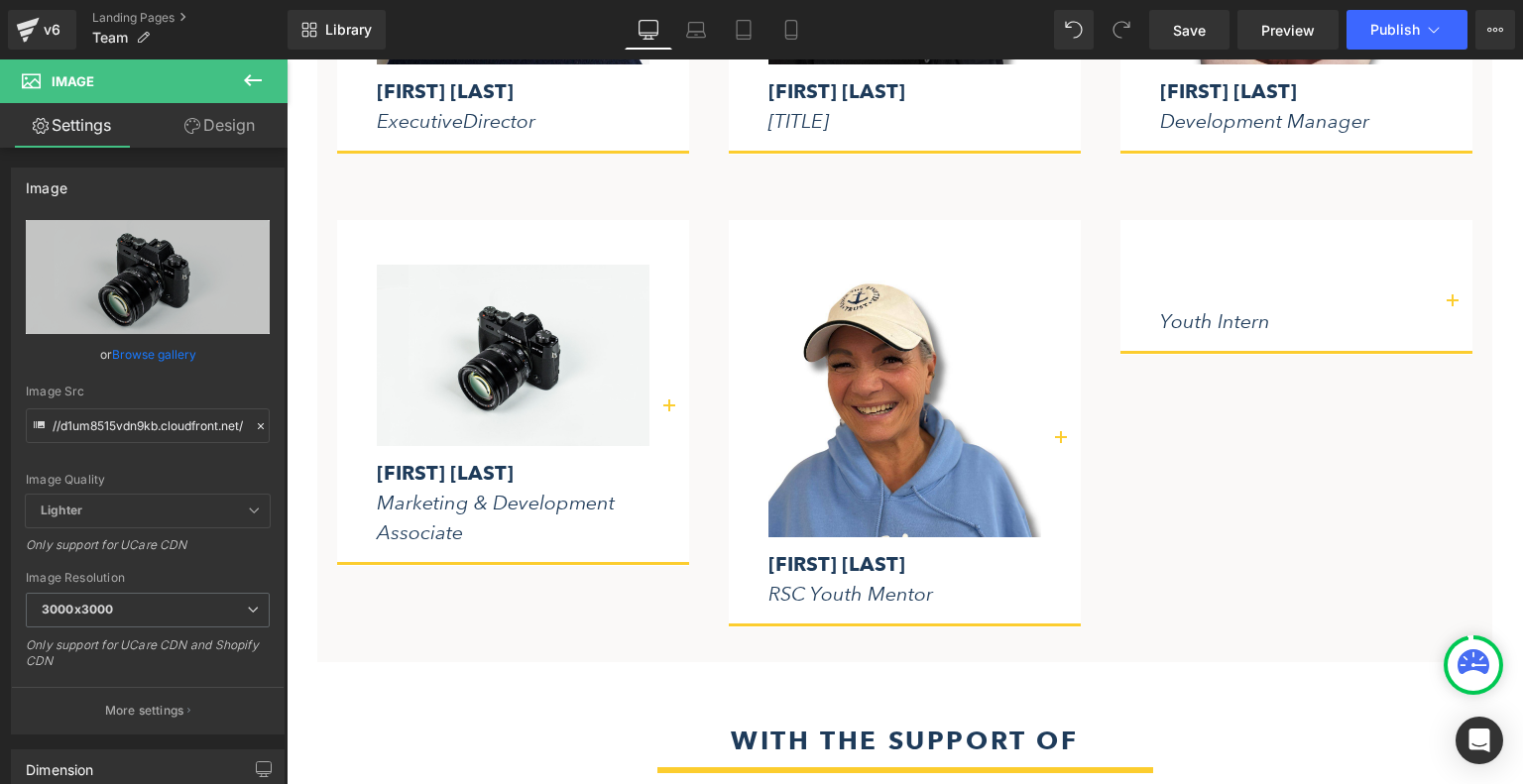click 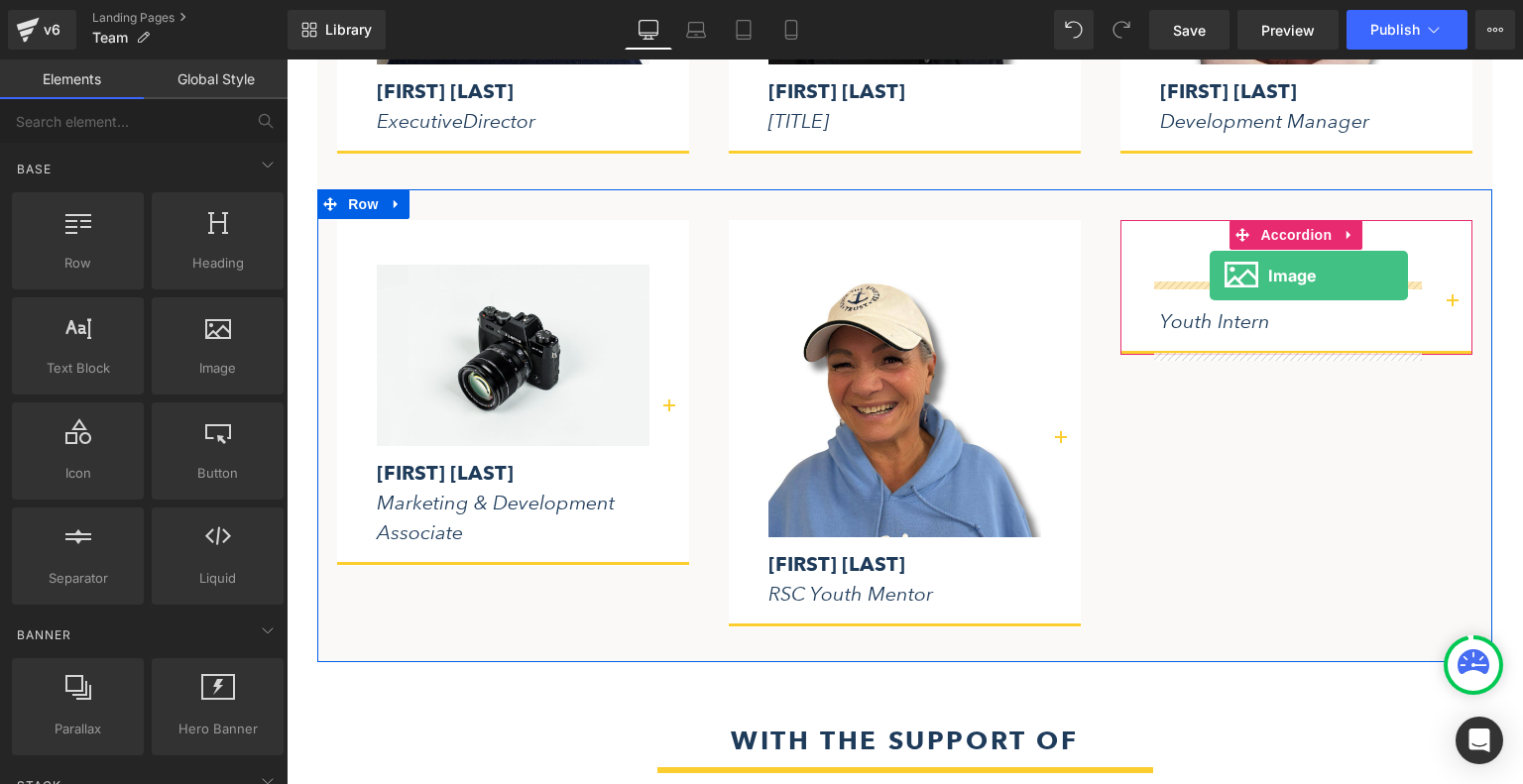 drag, startPoint x: 487, startPoint y: 415, endPoint x: 1210, endPoint y: 276, distance: 736.2404 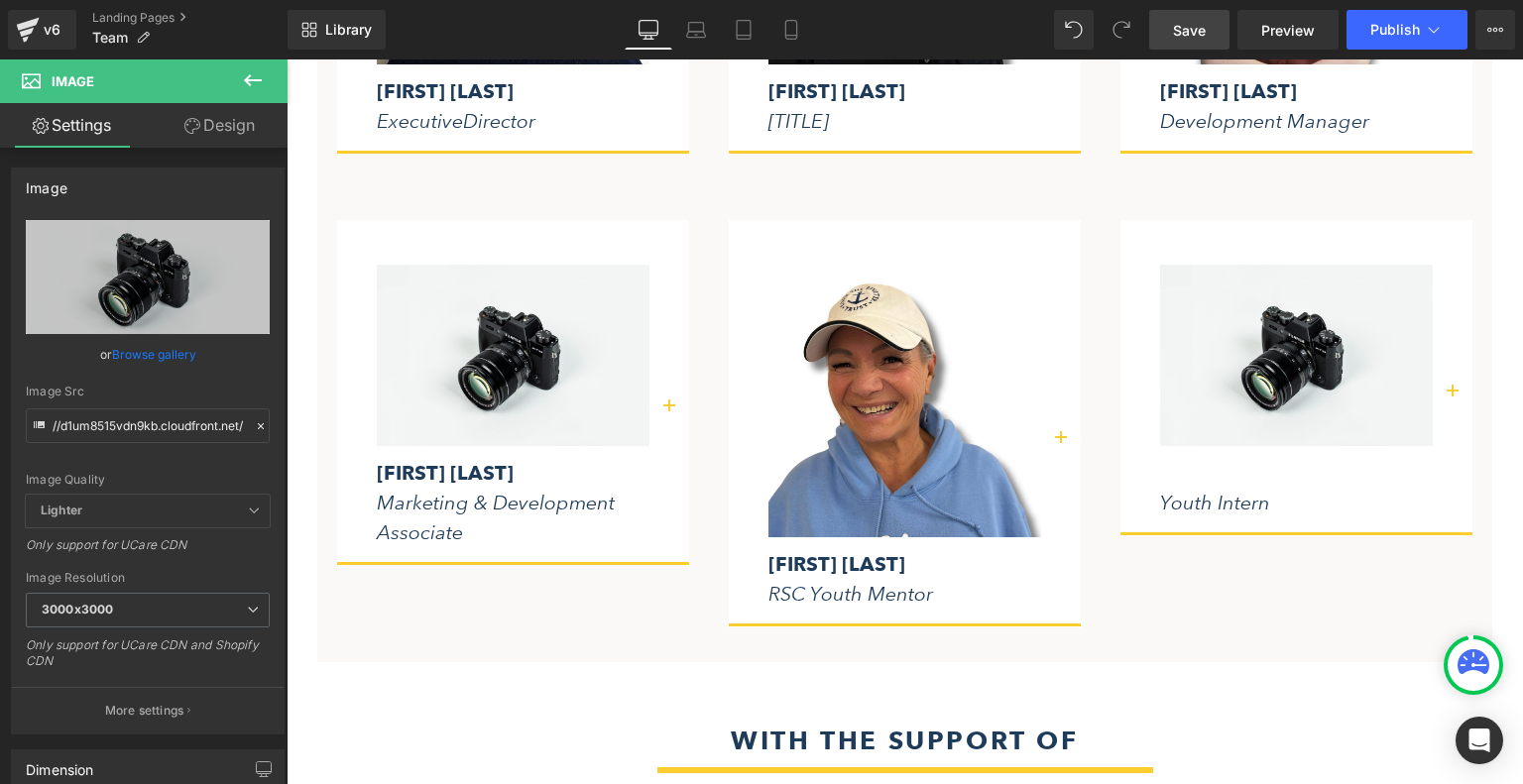click on "Save" at bounding box center [1189, 30] 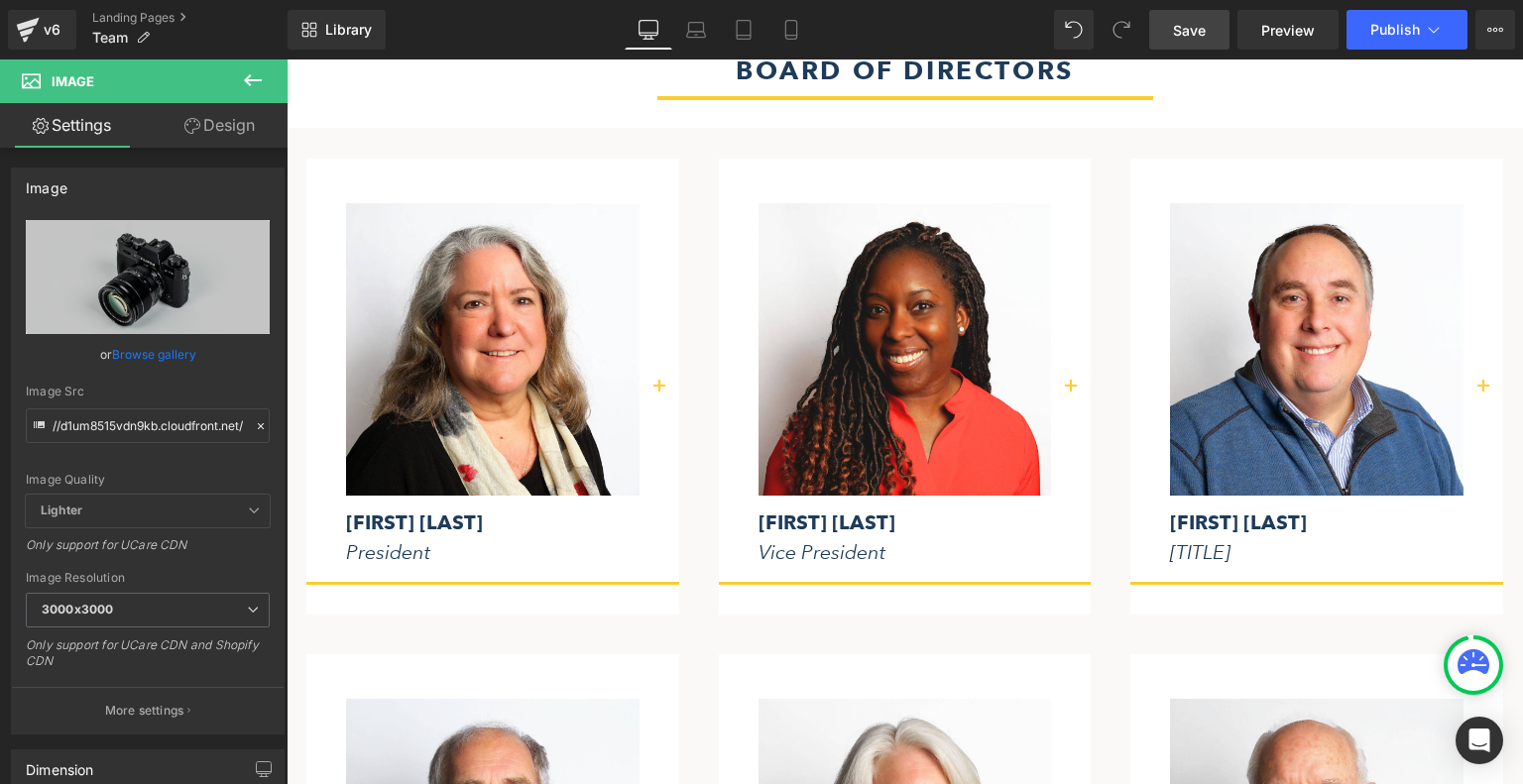 scroll, scrollTop: 0, scrollLeft: 0, axis: both 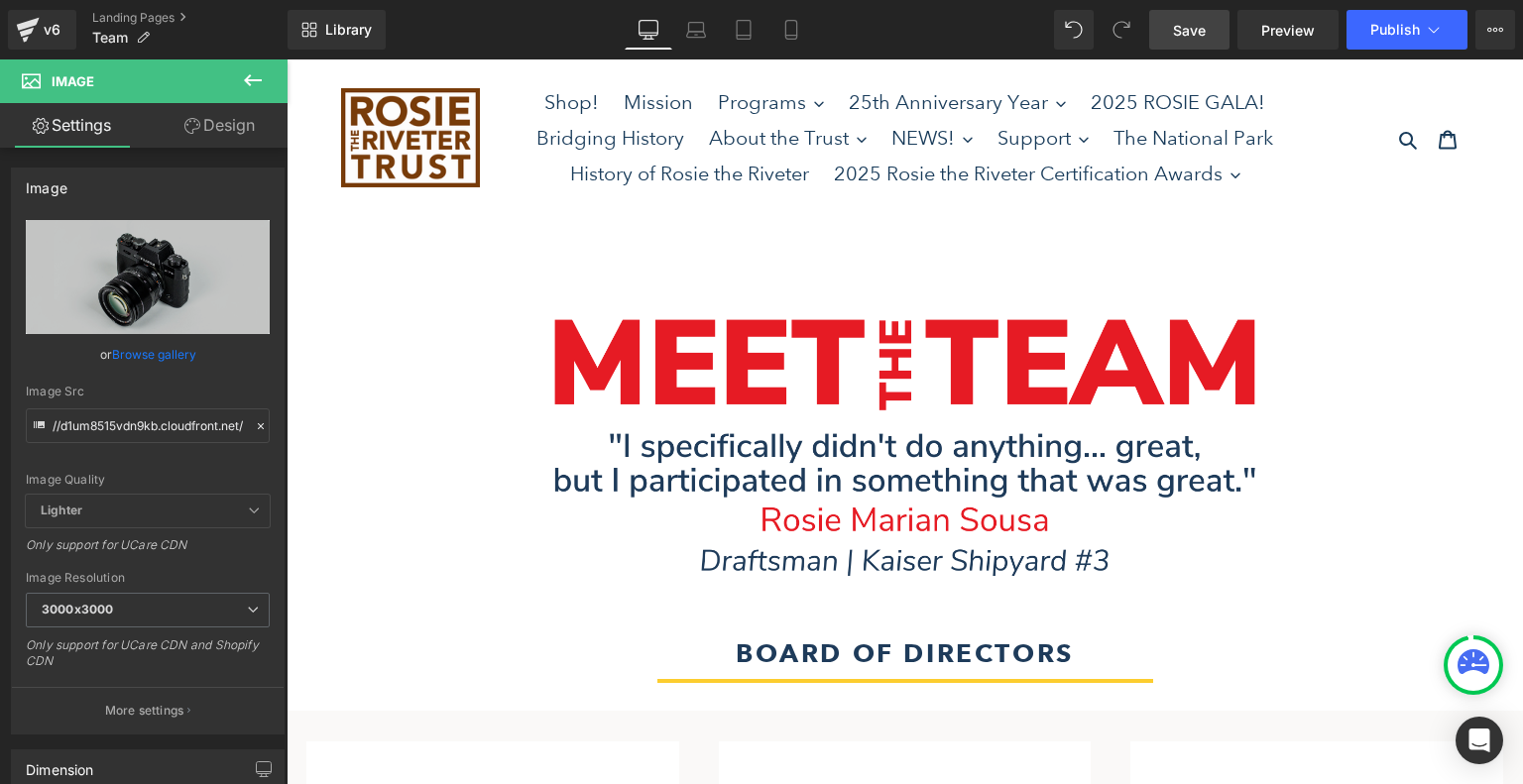 click on "Save" at bounding box center (1189, 30) 